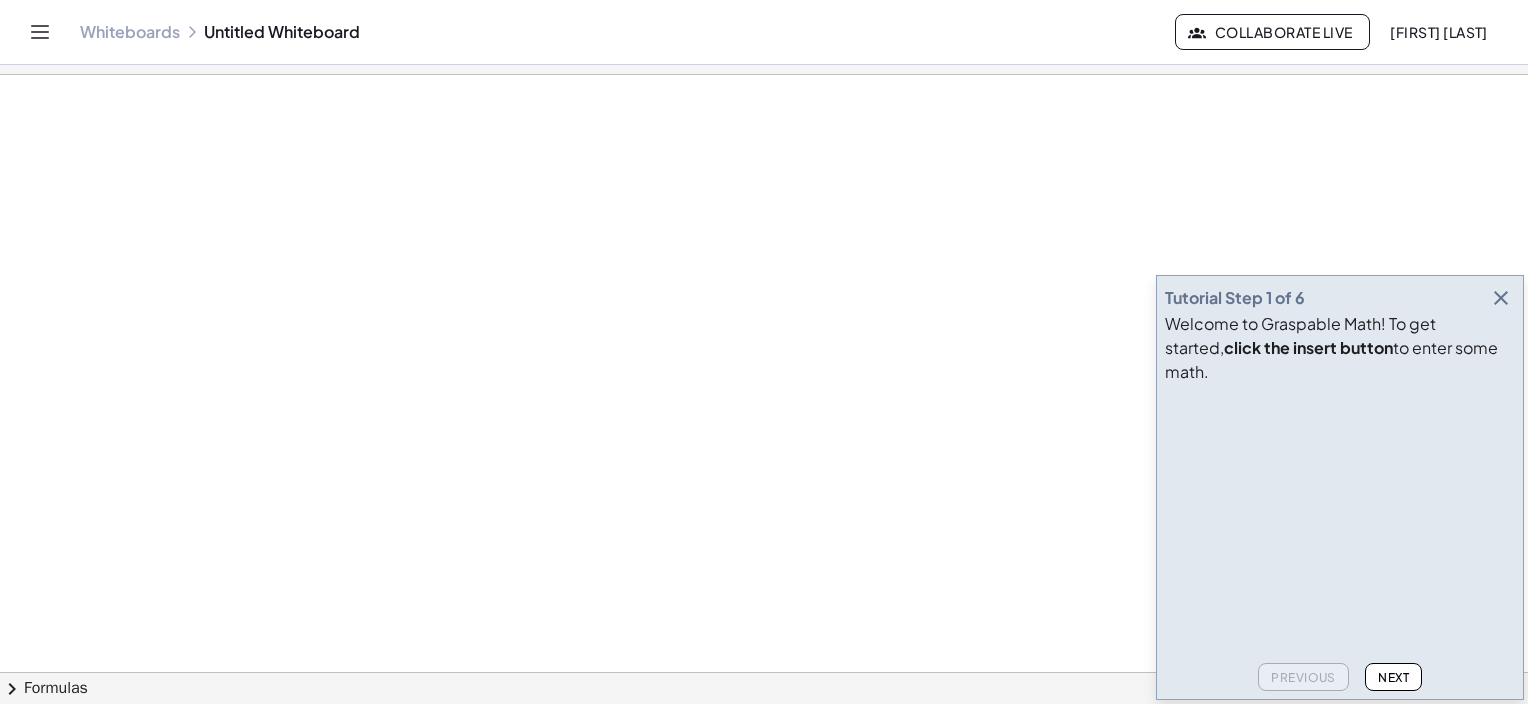 scroll, scrollTop: 0, scrollLeft: 0, axis: both 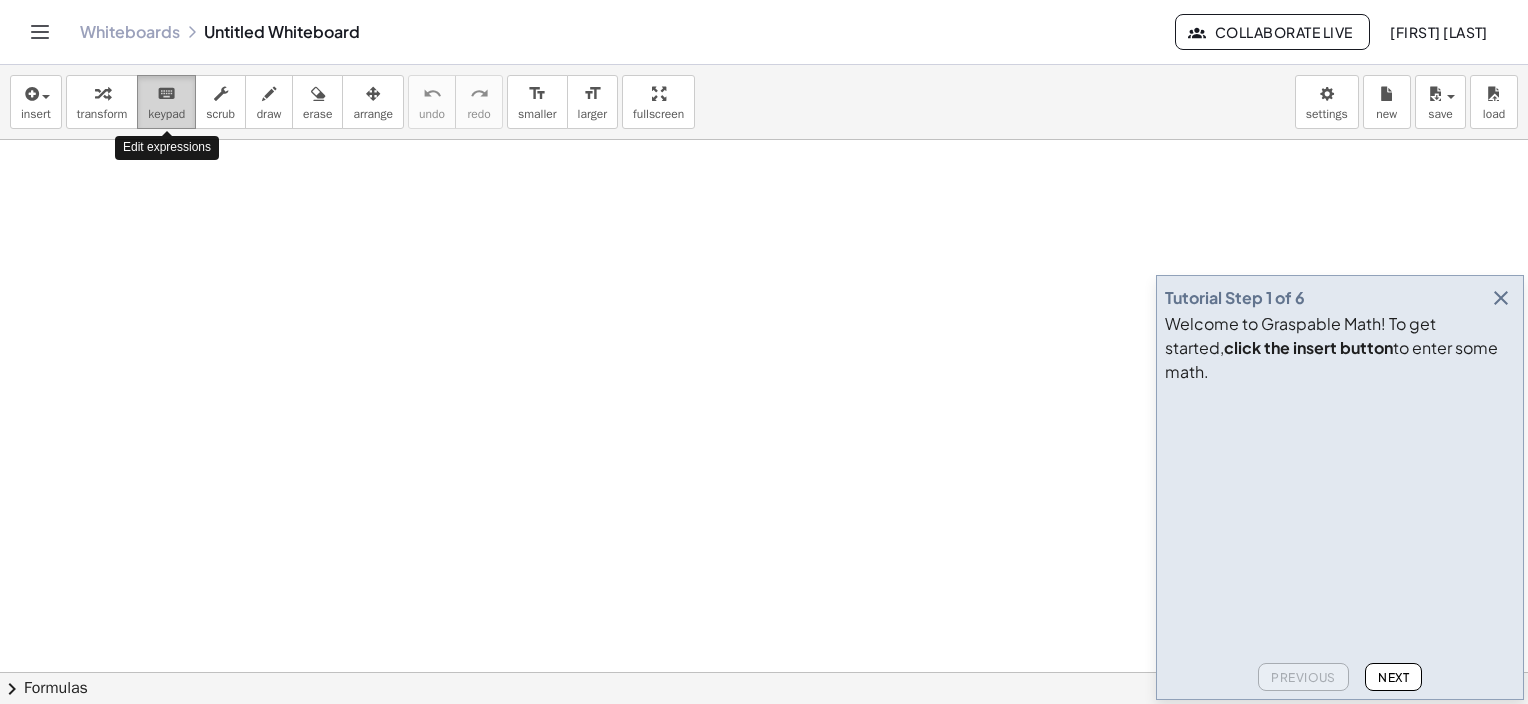 click on "keypad" at bounding box center [166, 114] 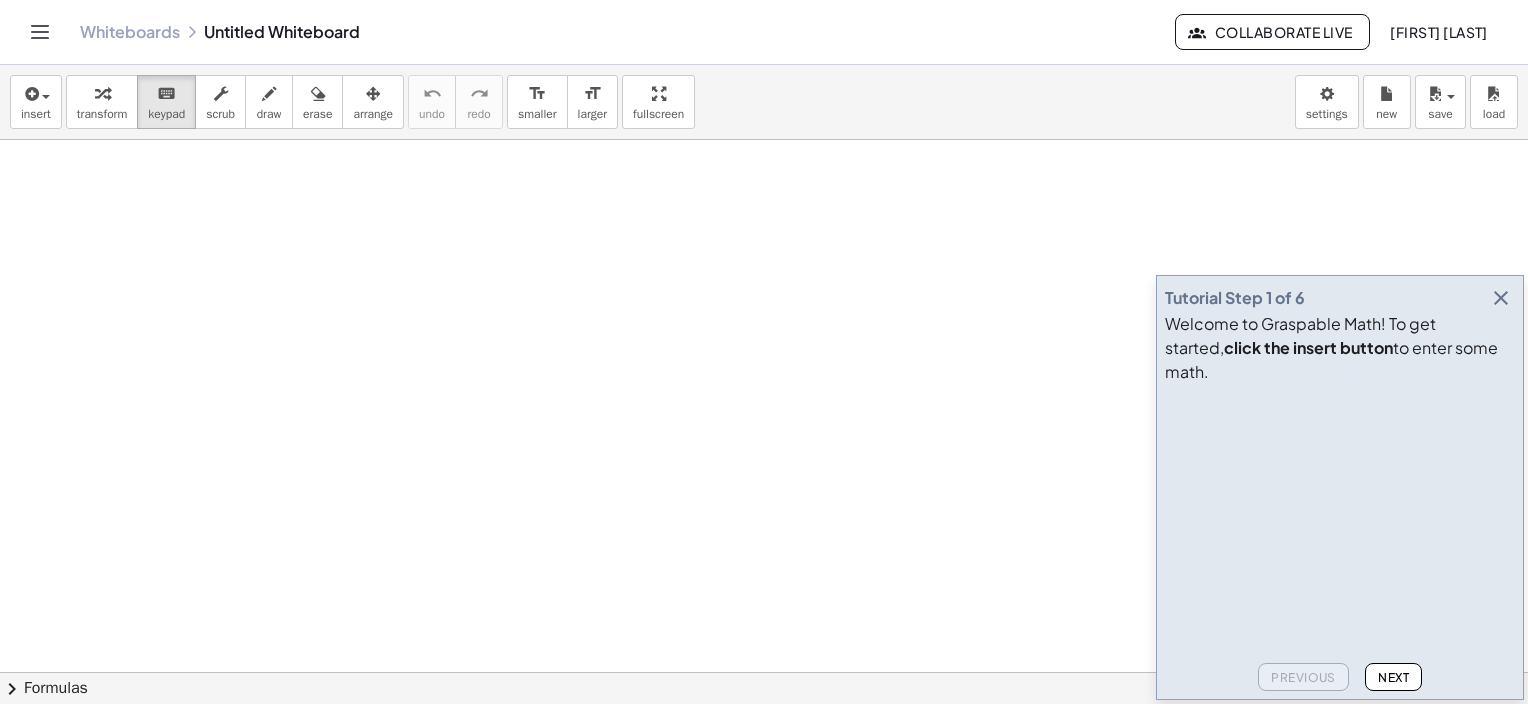 click at bounding box center [764, 737] 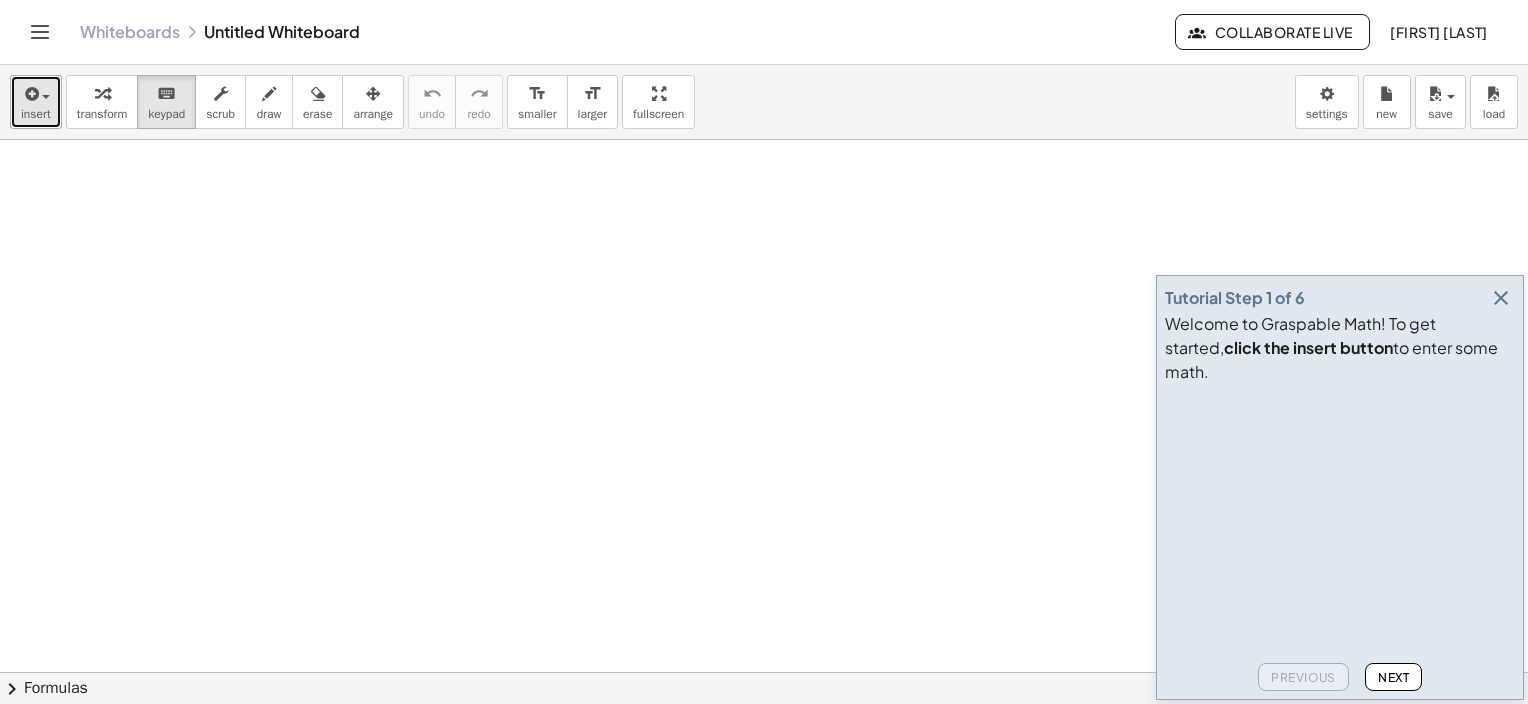 click at bounding box center [36, 93] 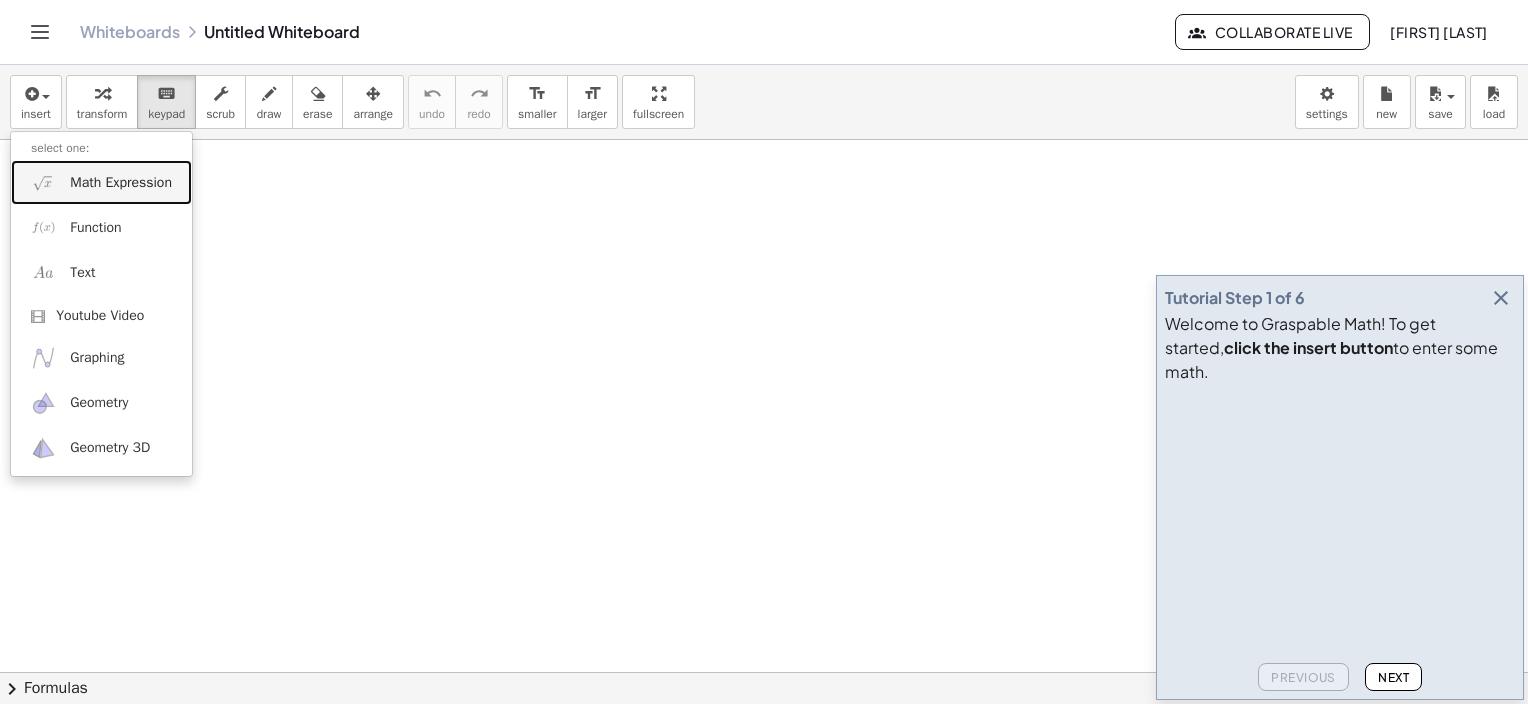 click on "Math Expression" at bounding box center (121, 183) 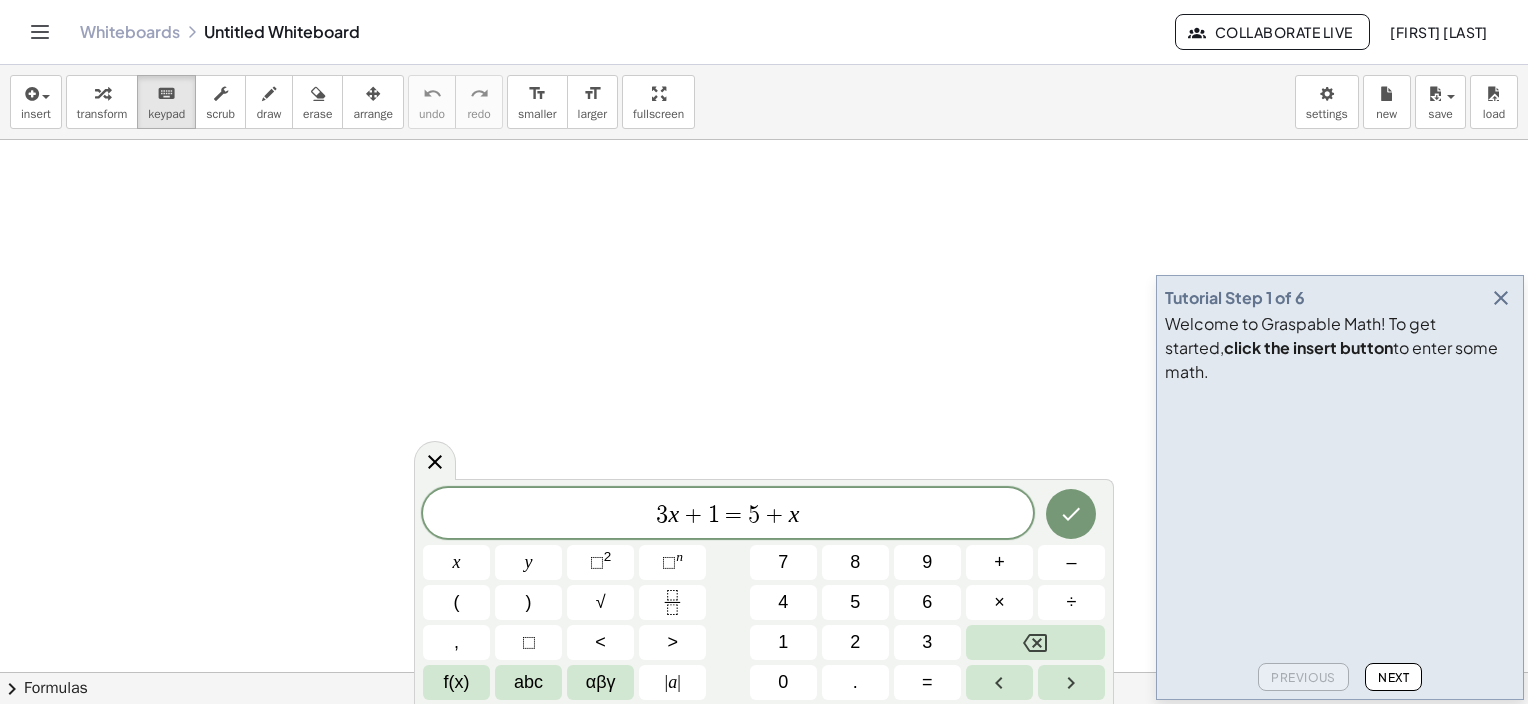 click on "3 x + 1 = 5 + x x y ⬚ 2 ⬚ n 7 8 9 + – ( ) √ 4 5 6 × ÷ , ⬚ < > 1 2 3 f(x) abc αβγ | a | 0 . =" at bounding box center (764, 591) 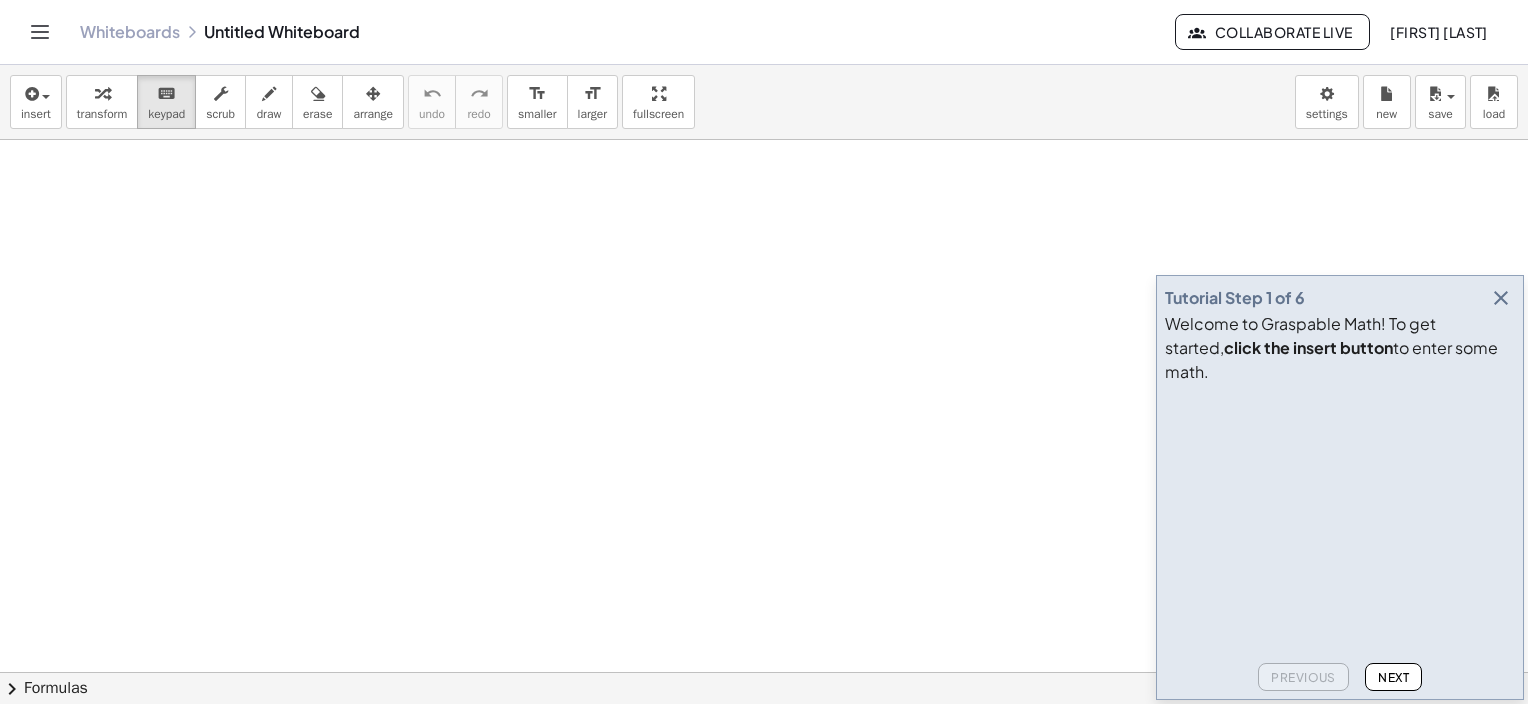 click at bounding box center [764, 737] 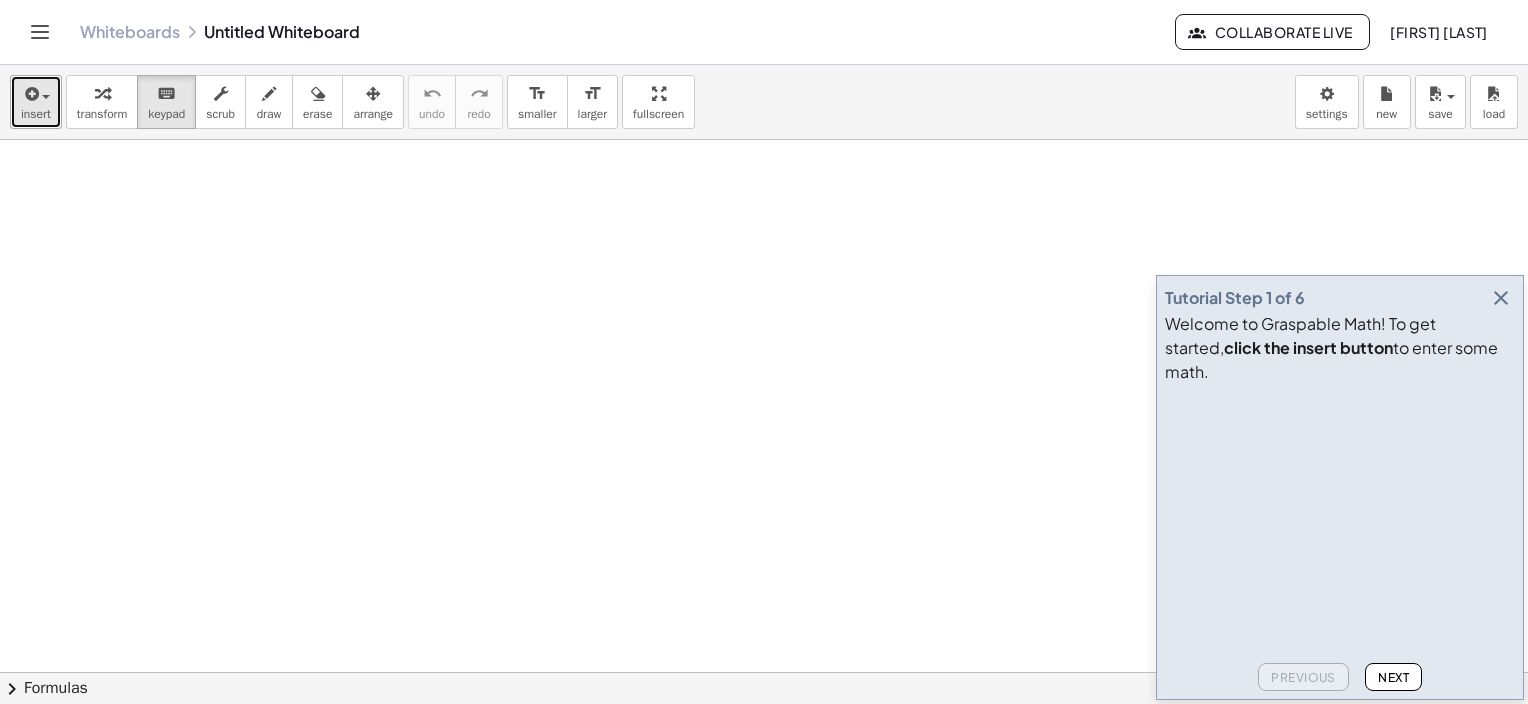 click at bounding box center (46, 97) 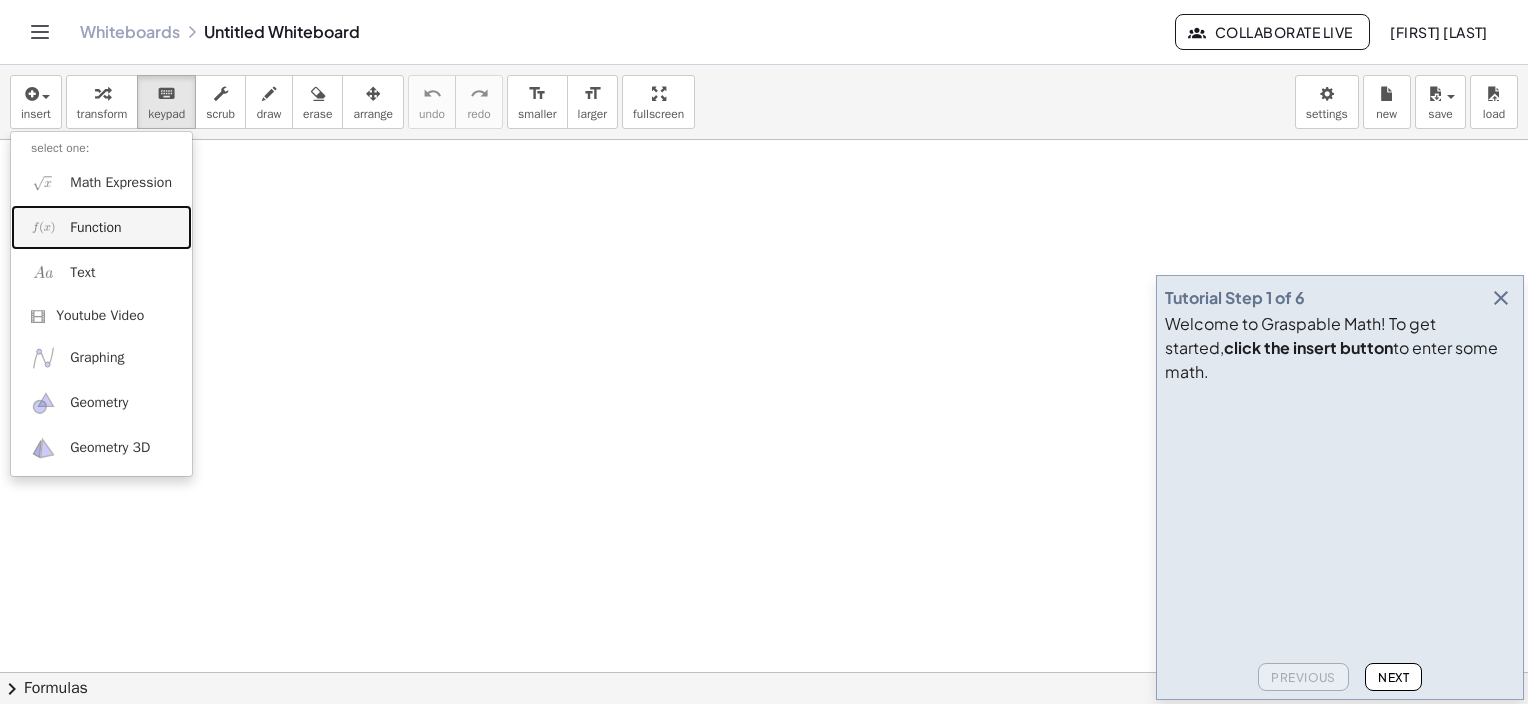 click on "Function" at bounding box center [95, 228] 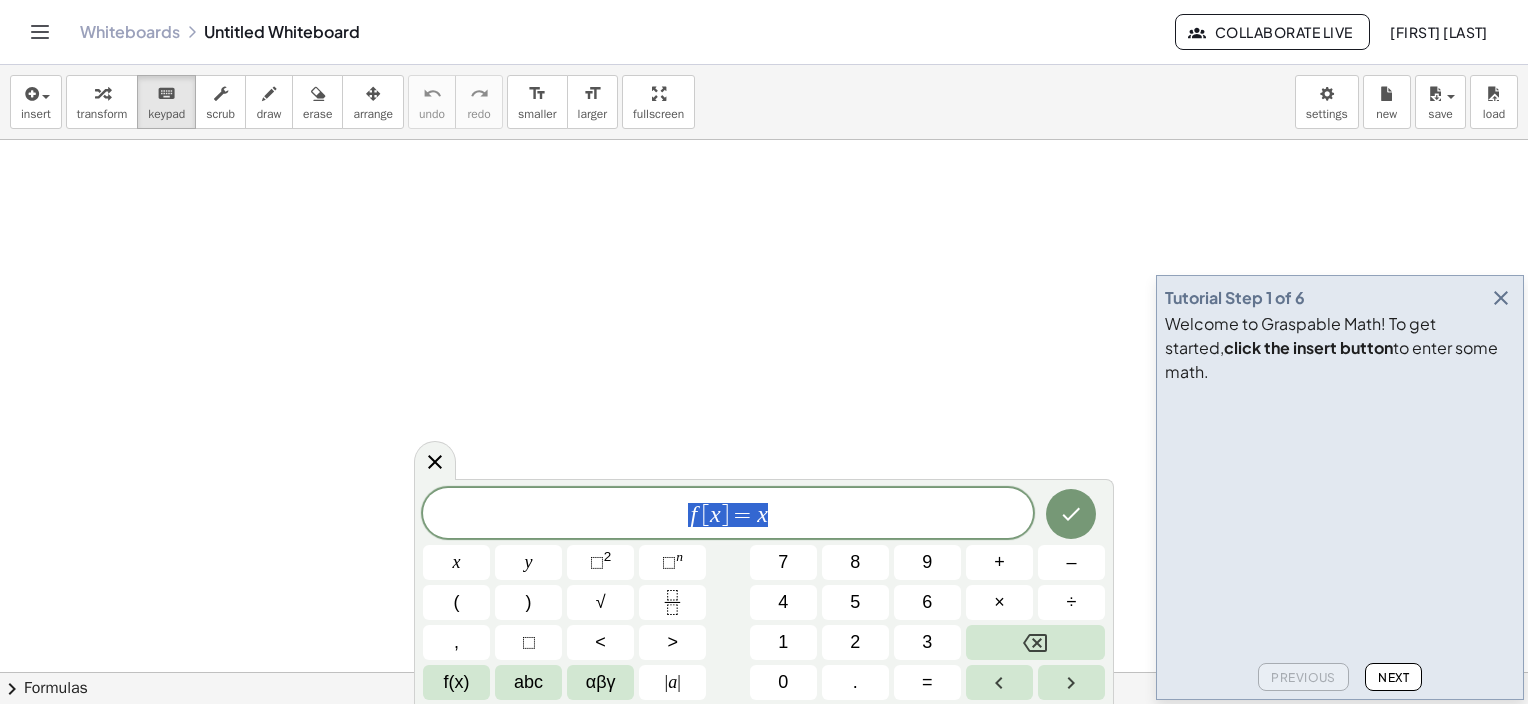 drag, startPoint x: 787, startPoint y: 515, endPoint x: 613, endPoint y: 508, distance: 174.14075 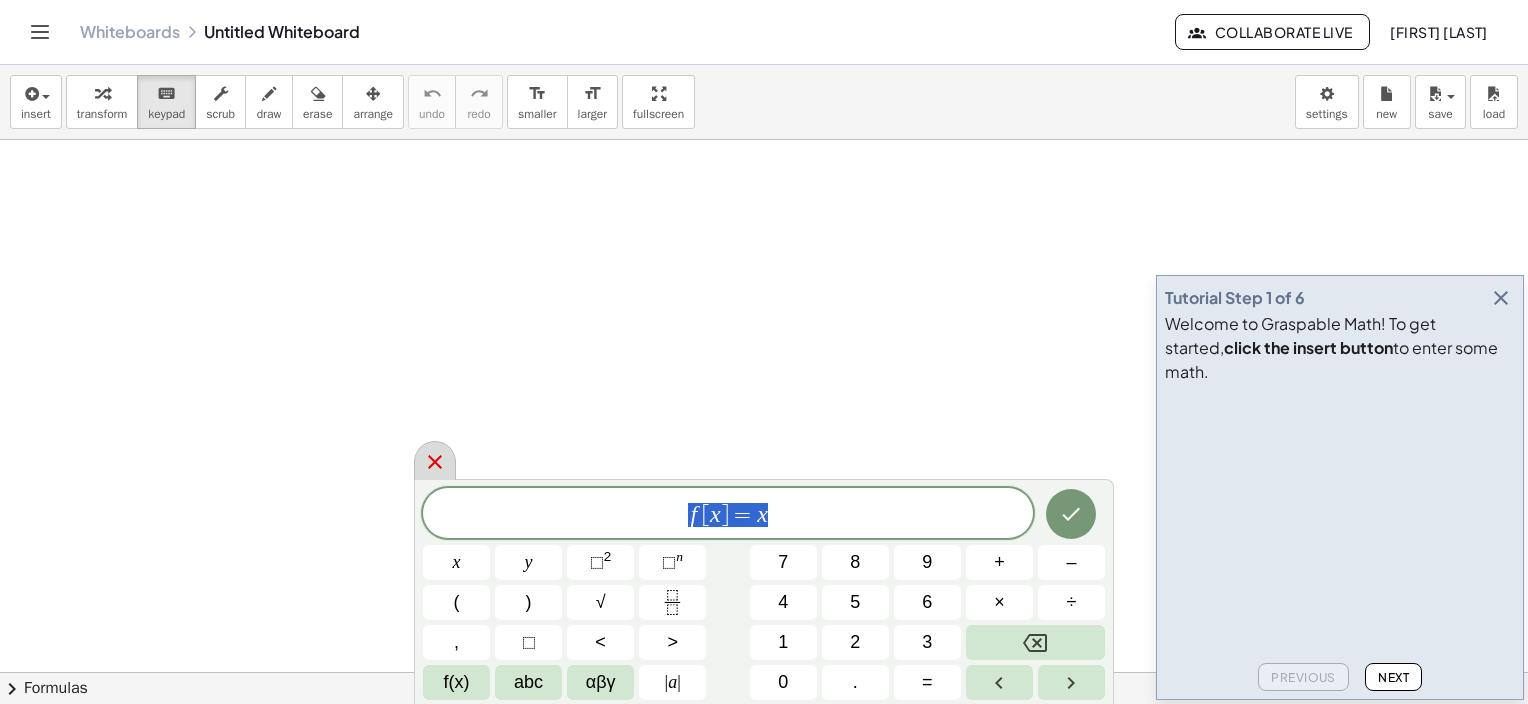 click 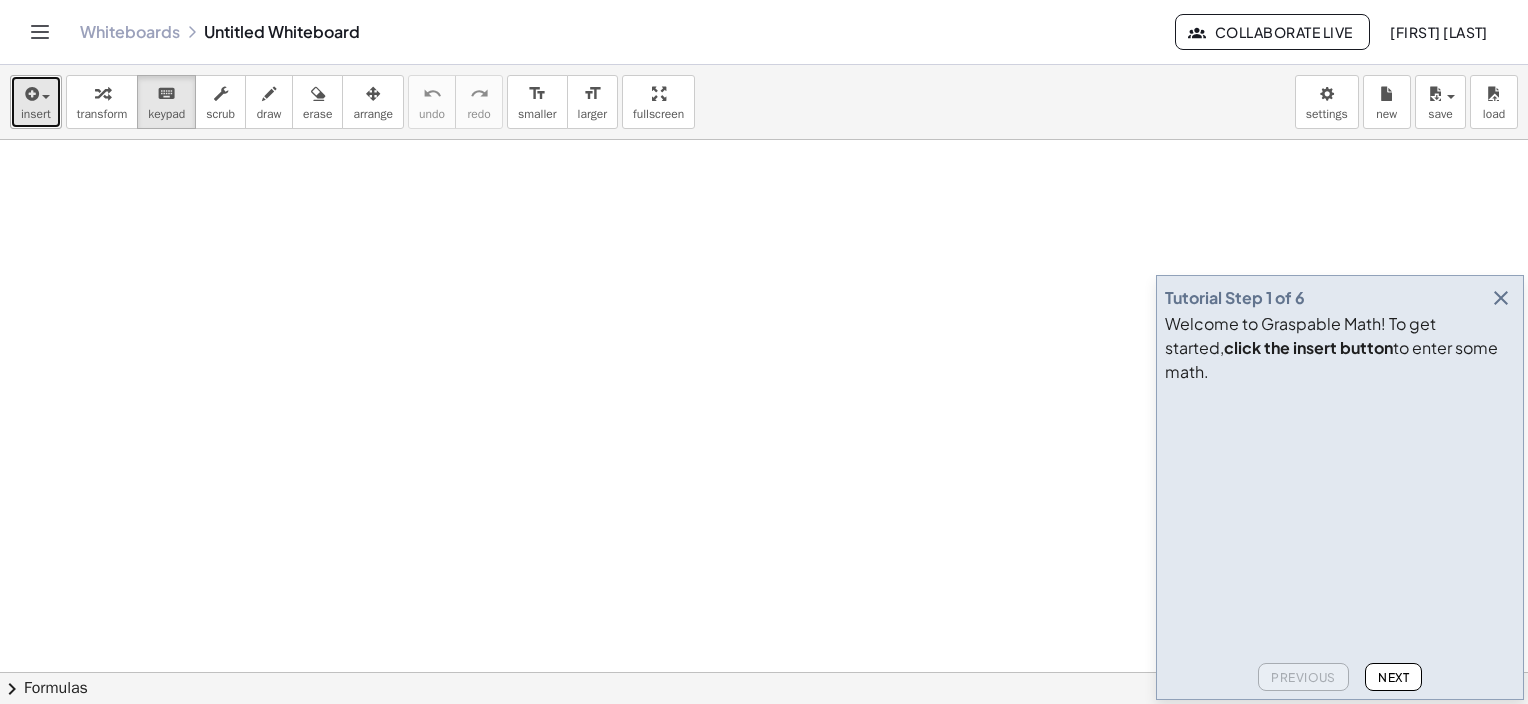 click at bounding box center [36, 93] 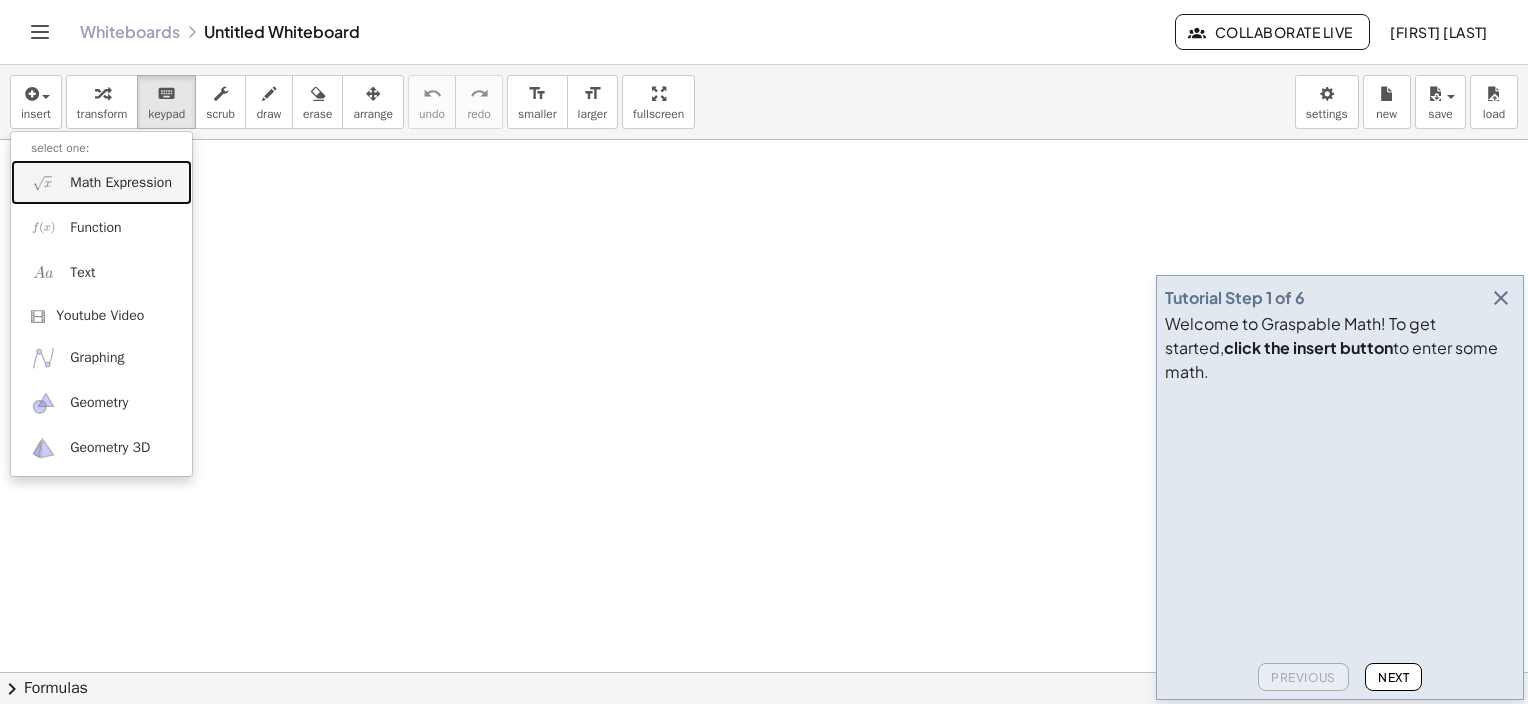 click on "Math Expression" at bounding box center [101, 182] 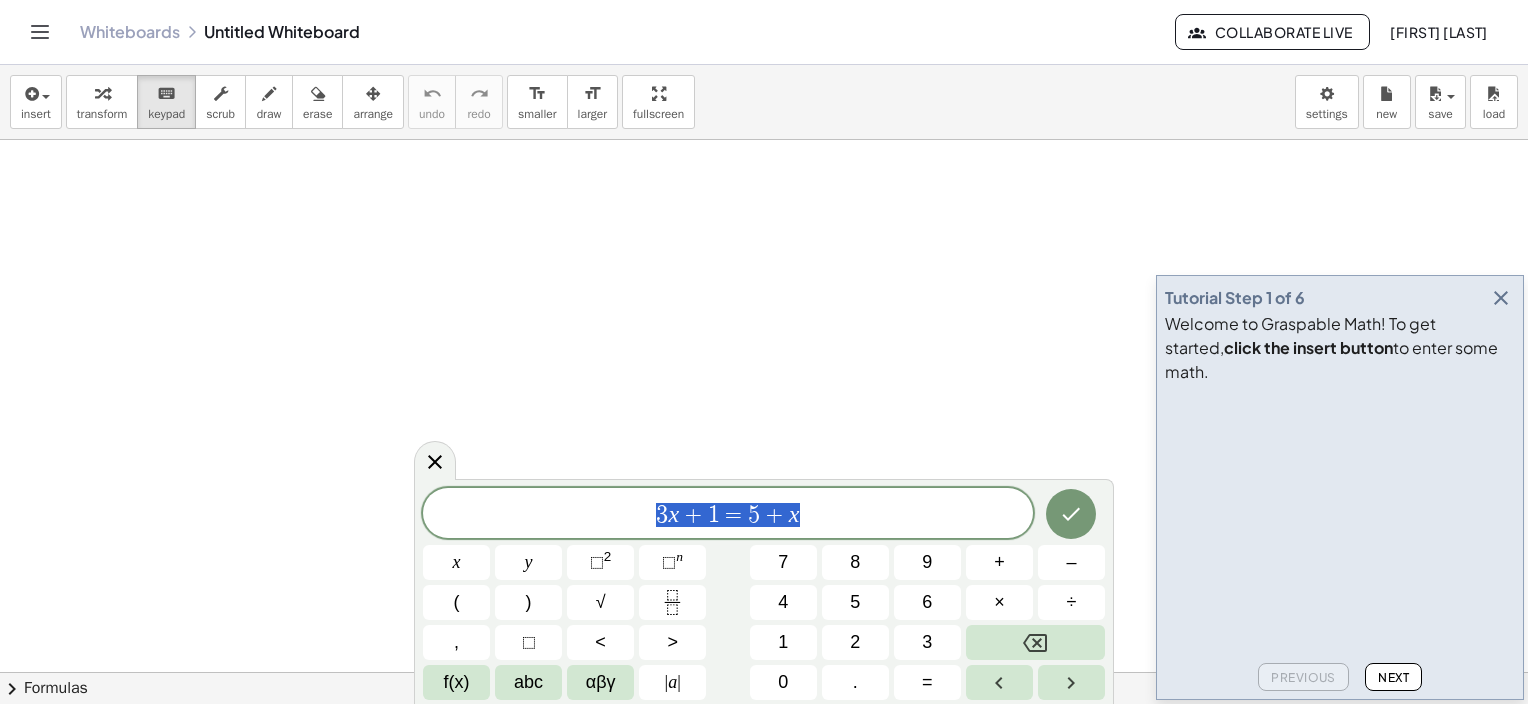 drag, startPoint x: 807, startPoint y: 515, endPoint x: 613, endPoint y: 519, distance: 194.04123 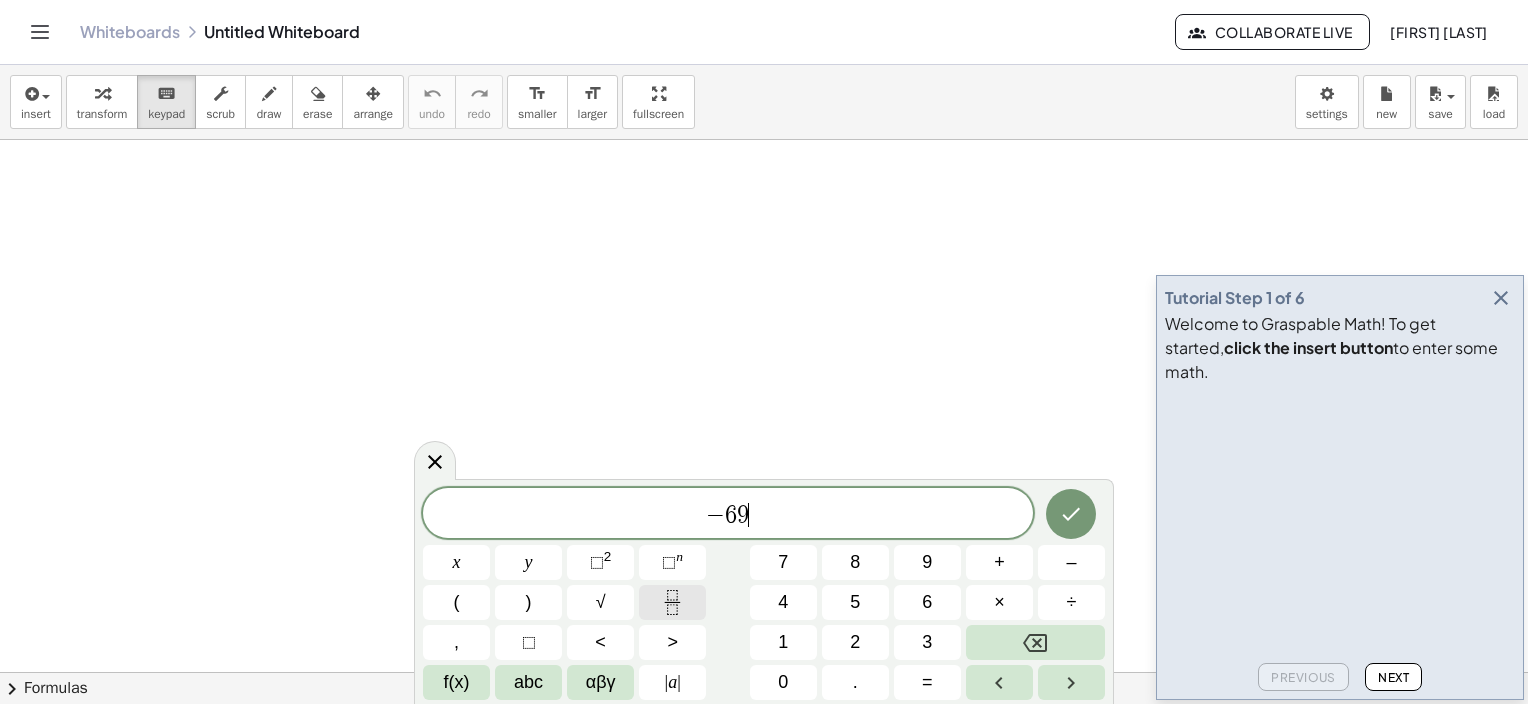 click 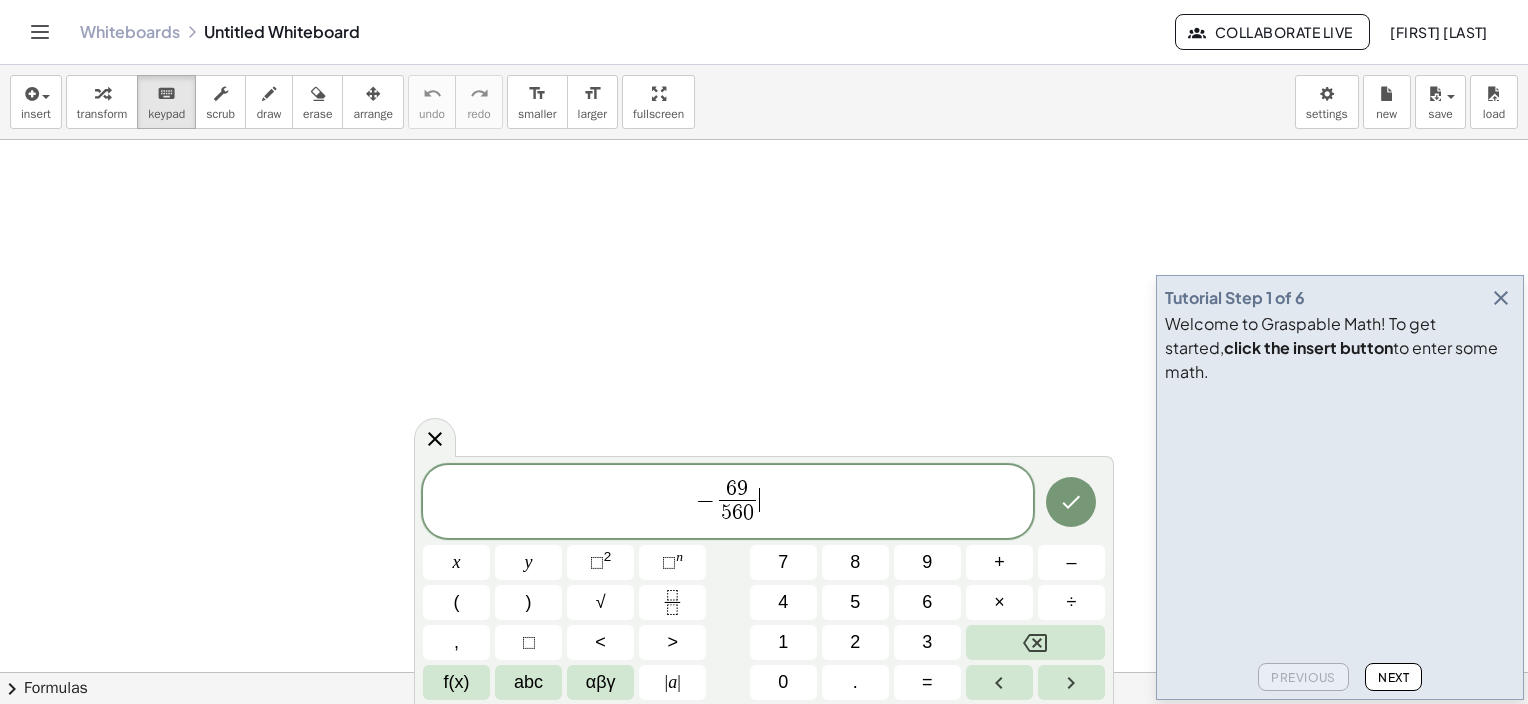 click on "− 6 9 5 6 0 ​ ​" at bounding box center [728, 503] 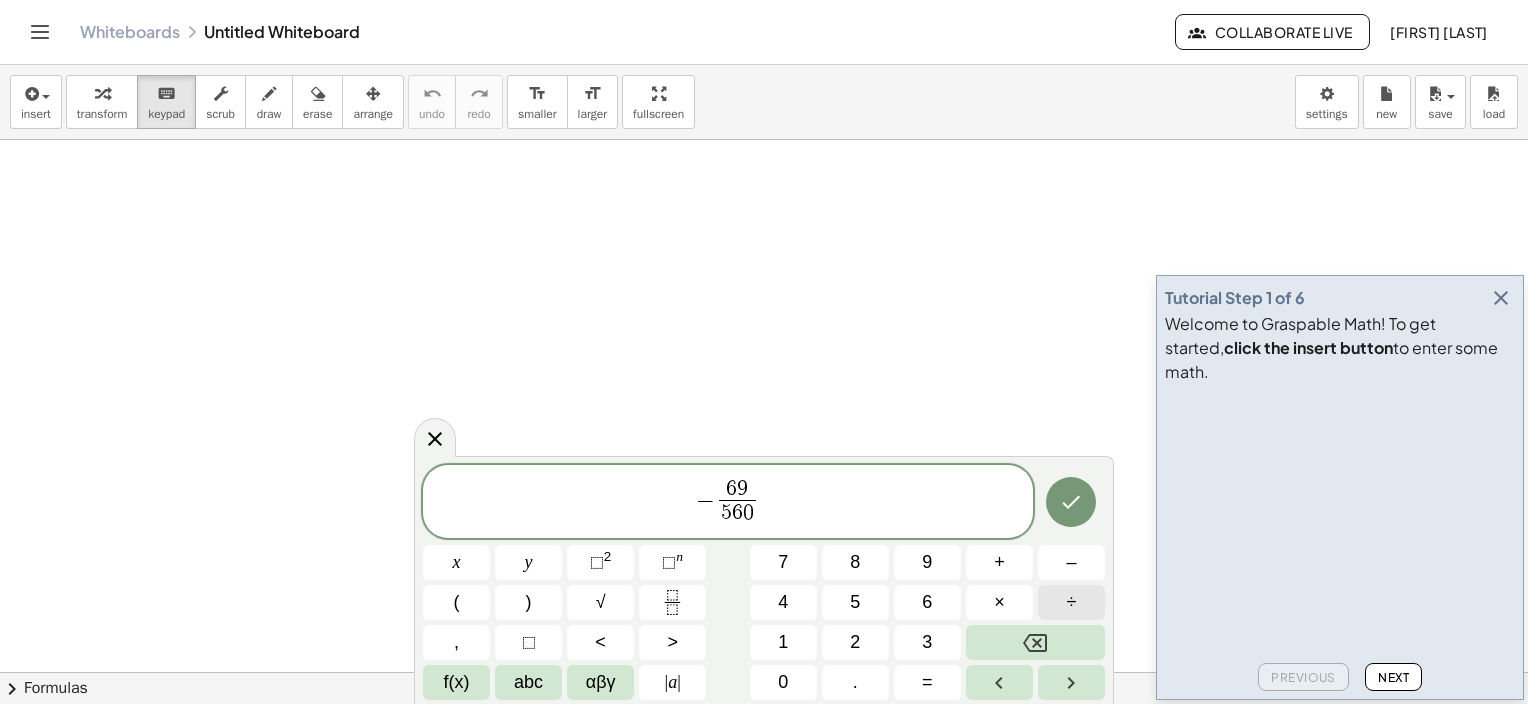 click on "÷" at bounding box center [1072, 602] 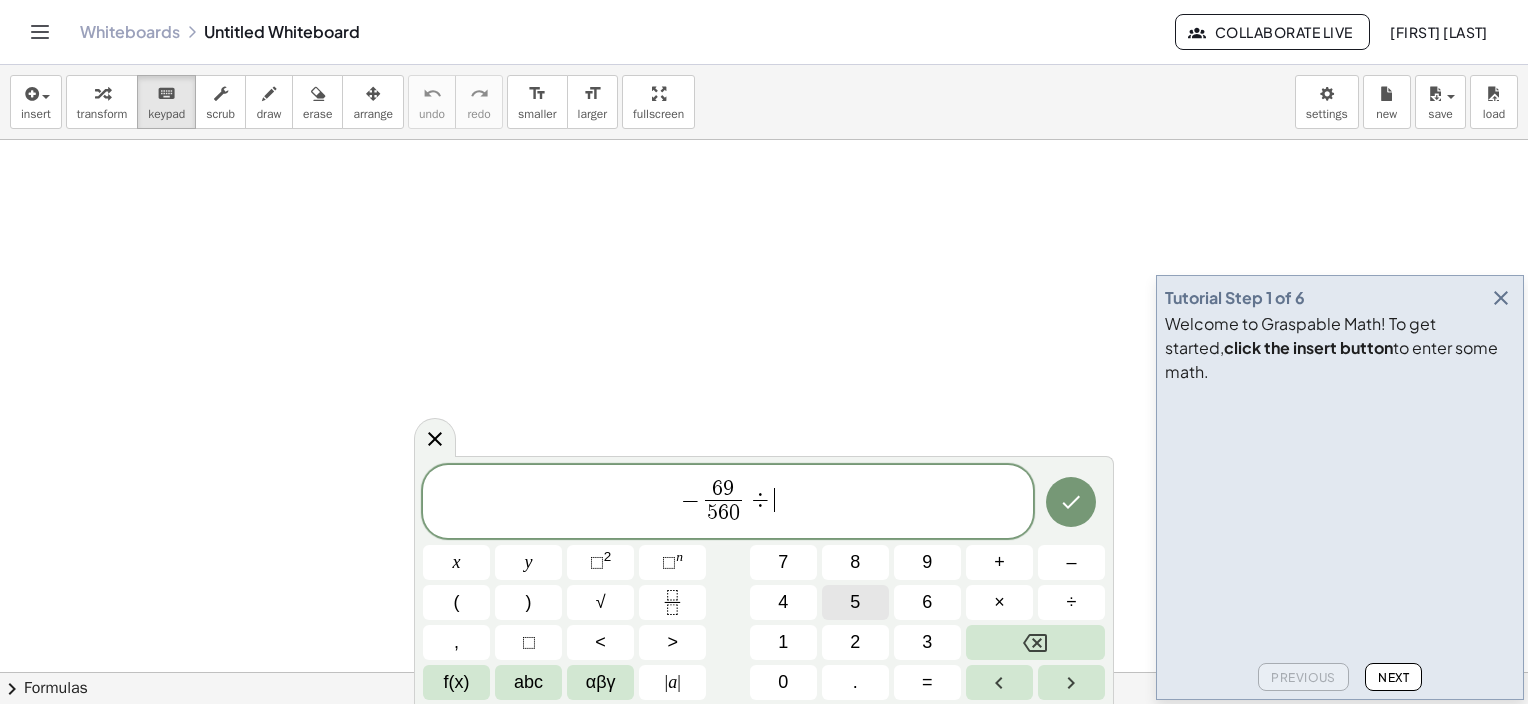 click on "5" at bounding box center [855, 602] 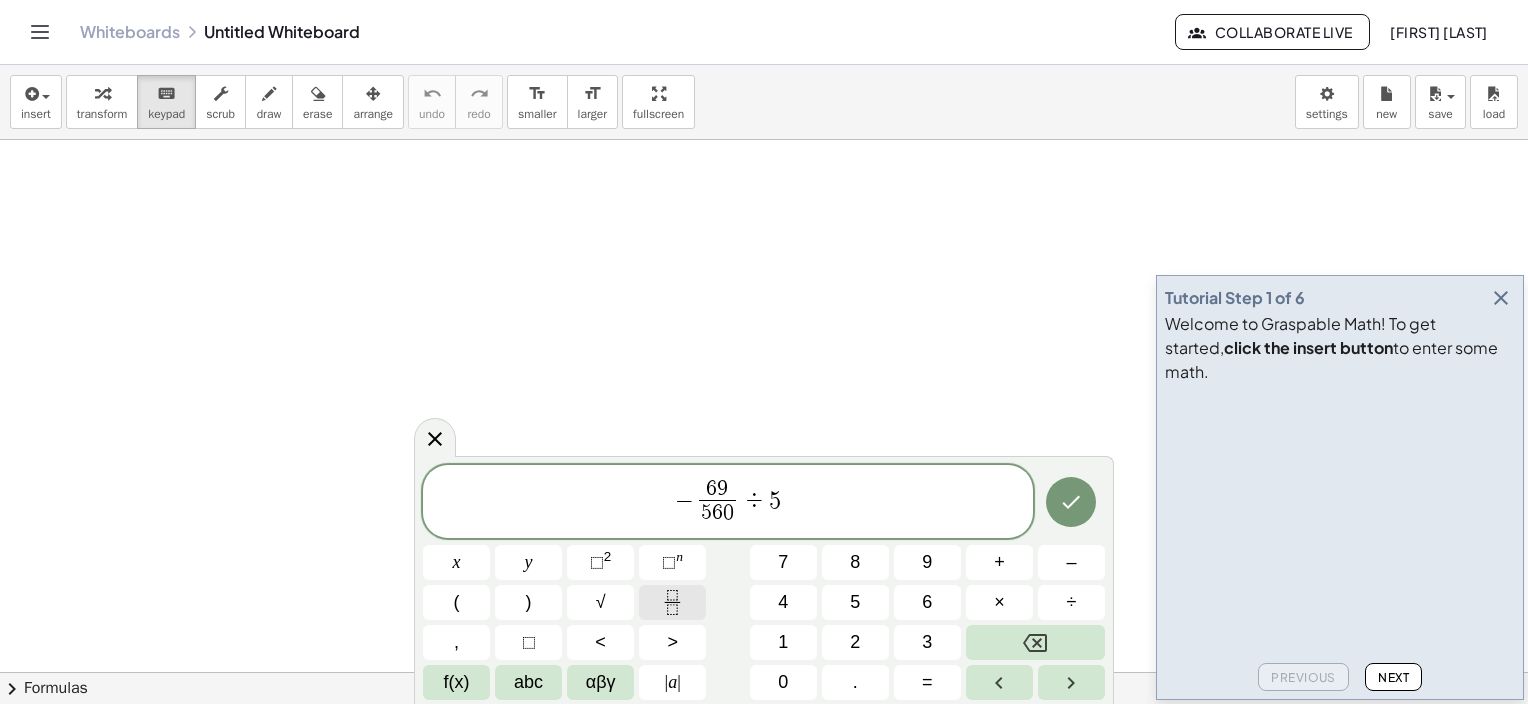 click 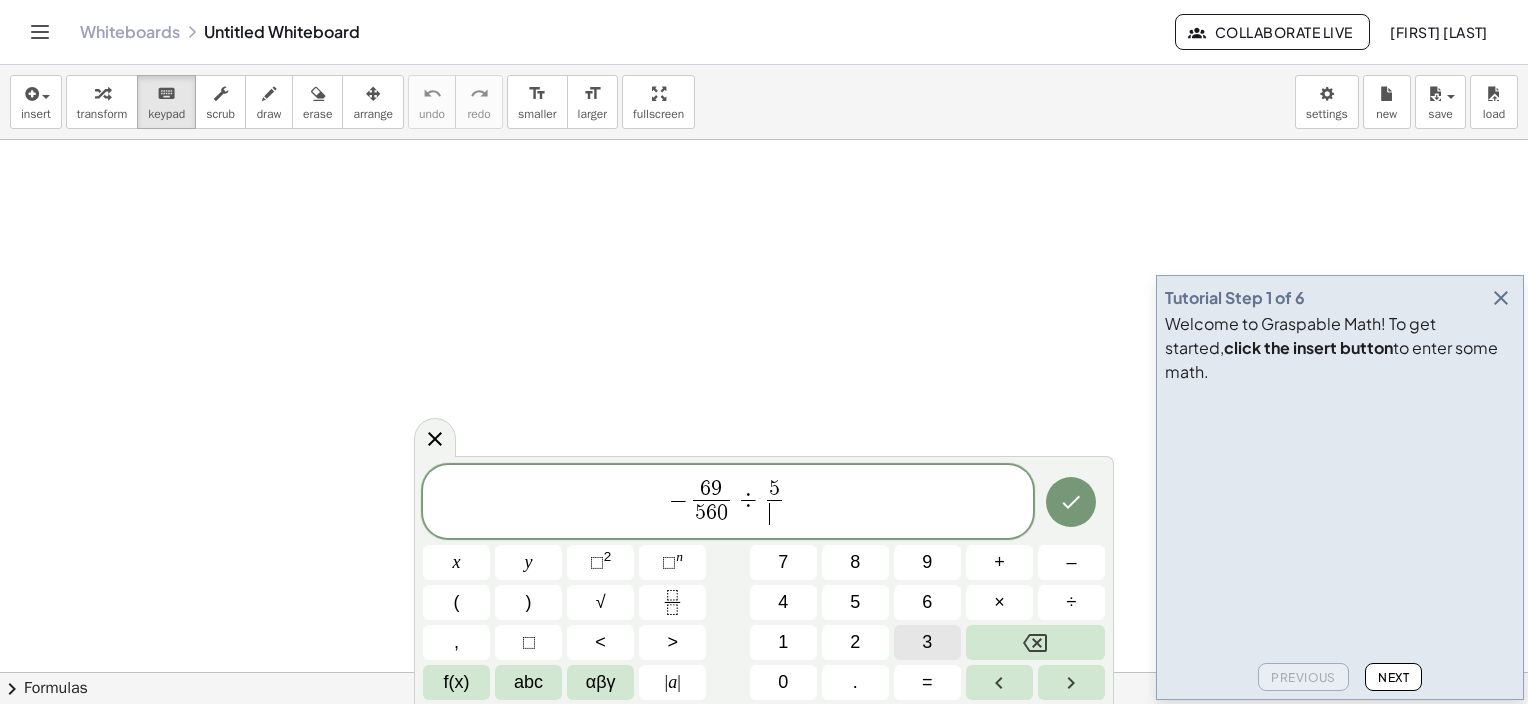 click on "3" at bounding box center (927, 642) 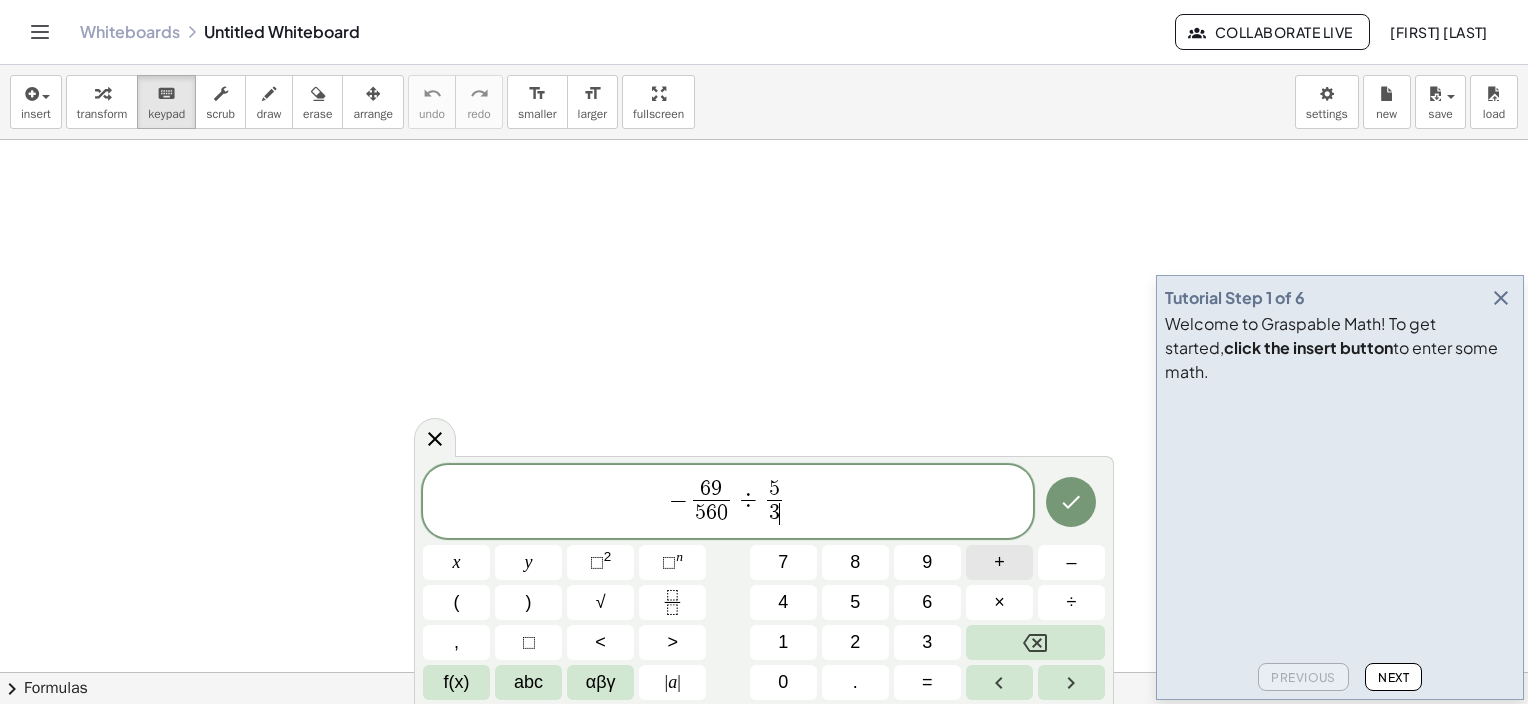 click on "+" at bounding box center (999, 562) 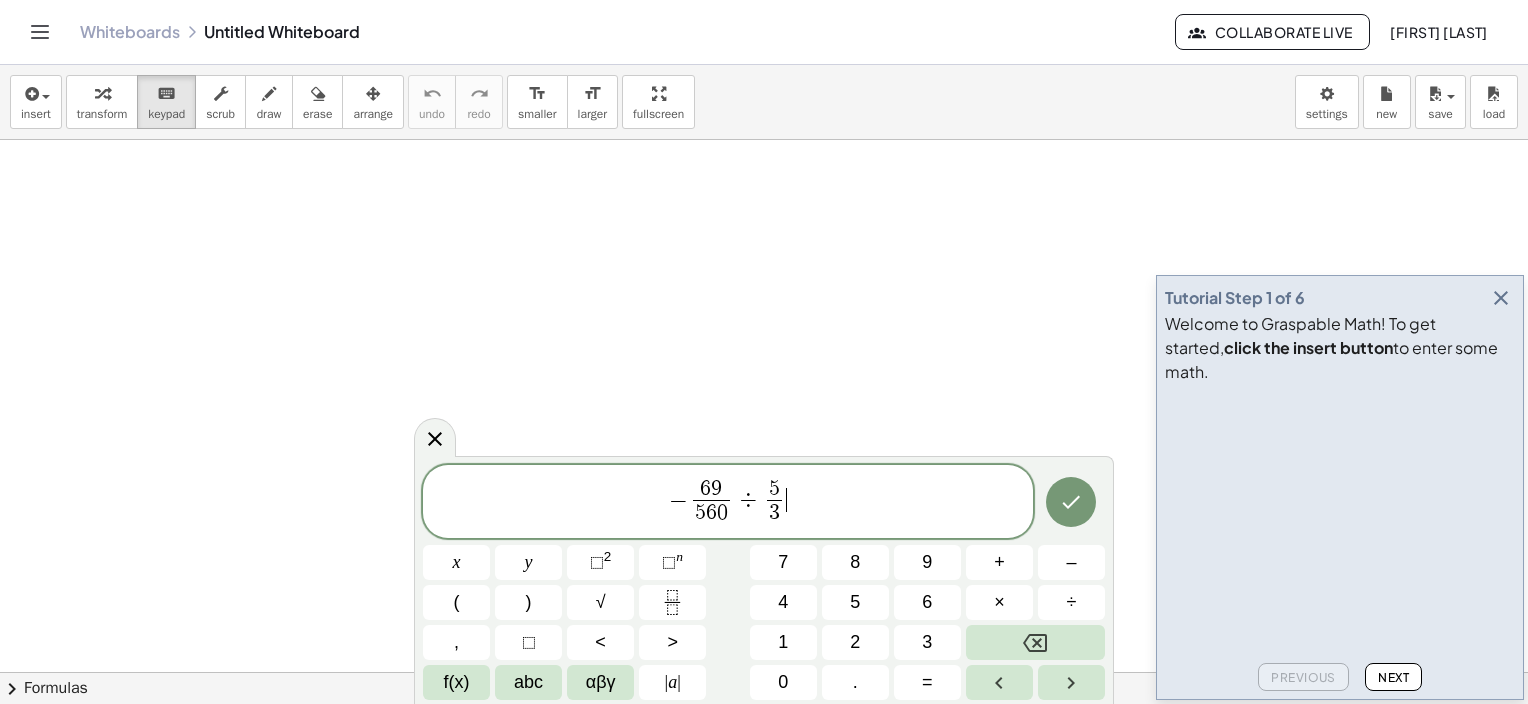 click on "− 6 9 5 6 0 ​ ÷ 5 3 ​ ​" at bounding box center (728, 503) 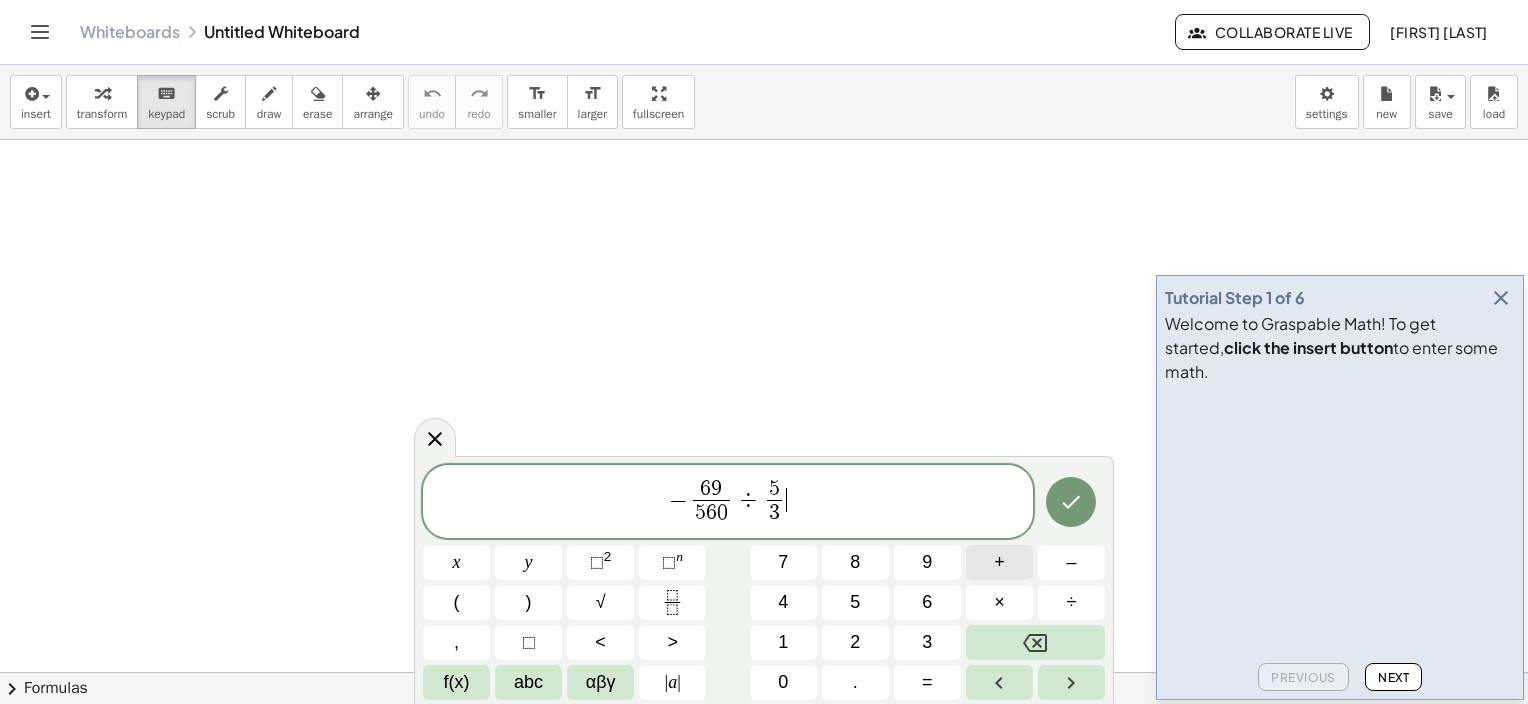 click on "+" at bounding box center (999, 562) 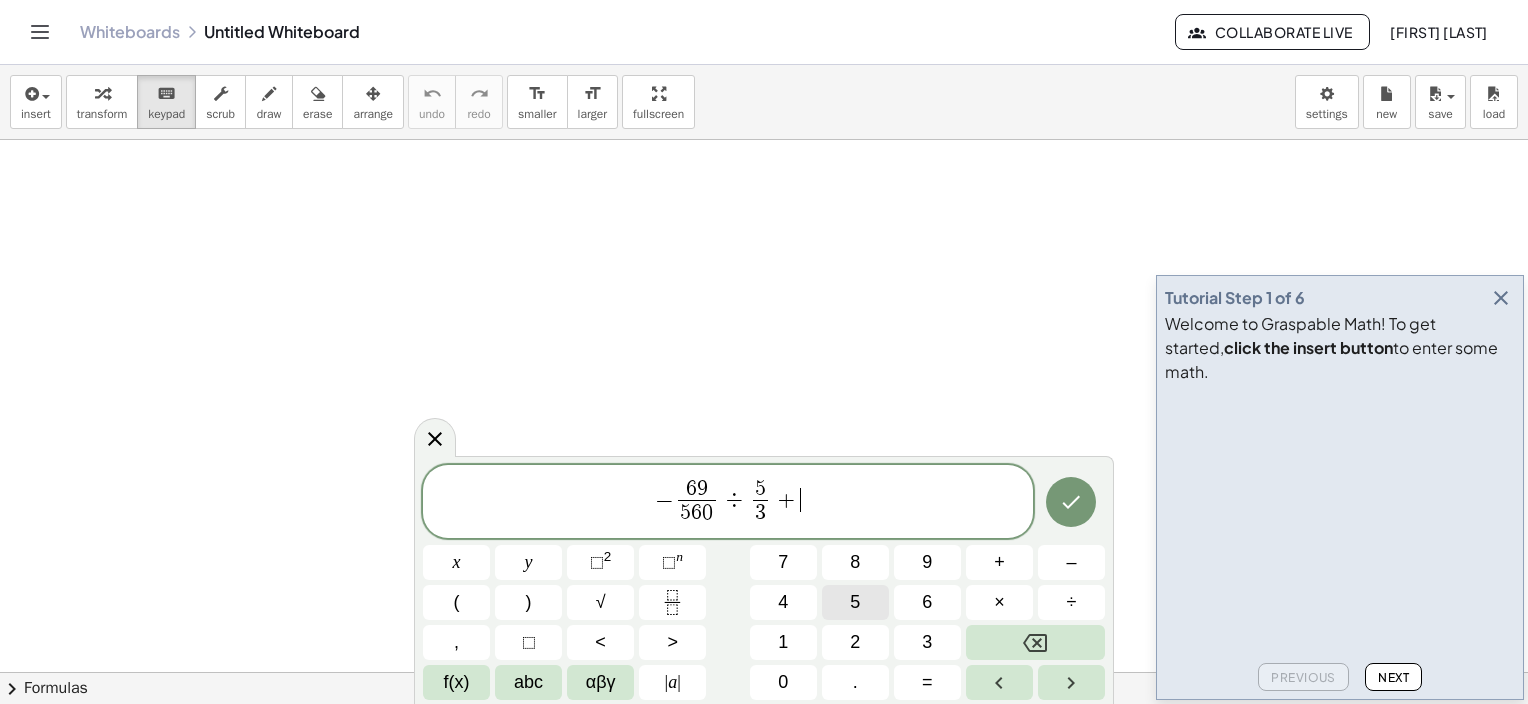click on "5" at bounding box center (855, 602) 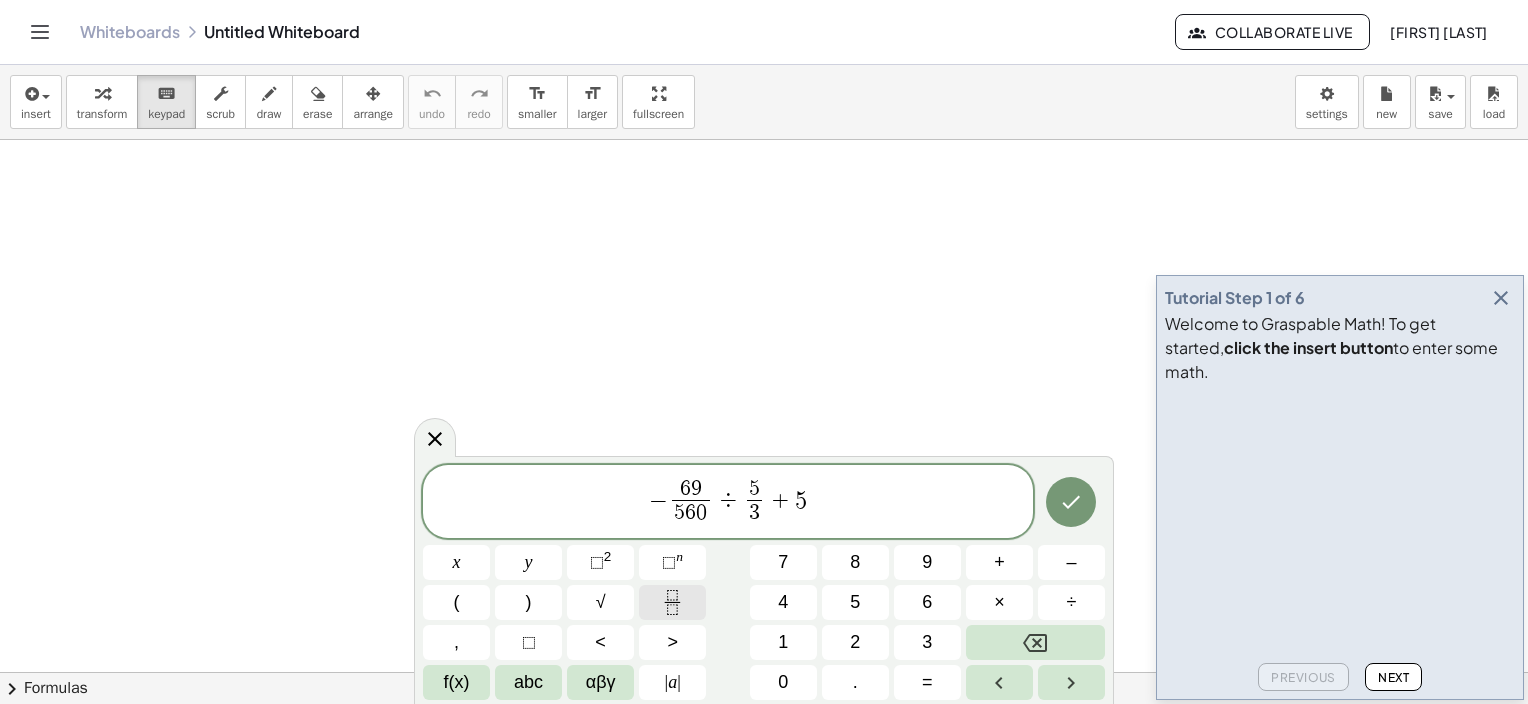 click at bounding box center [672, 602] 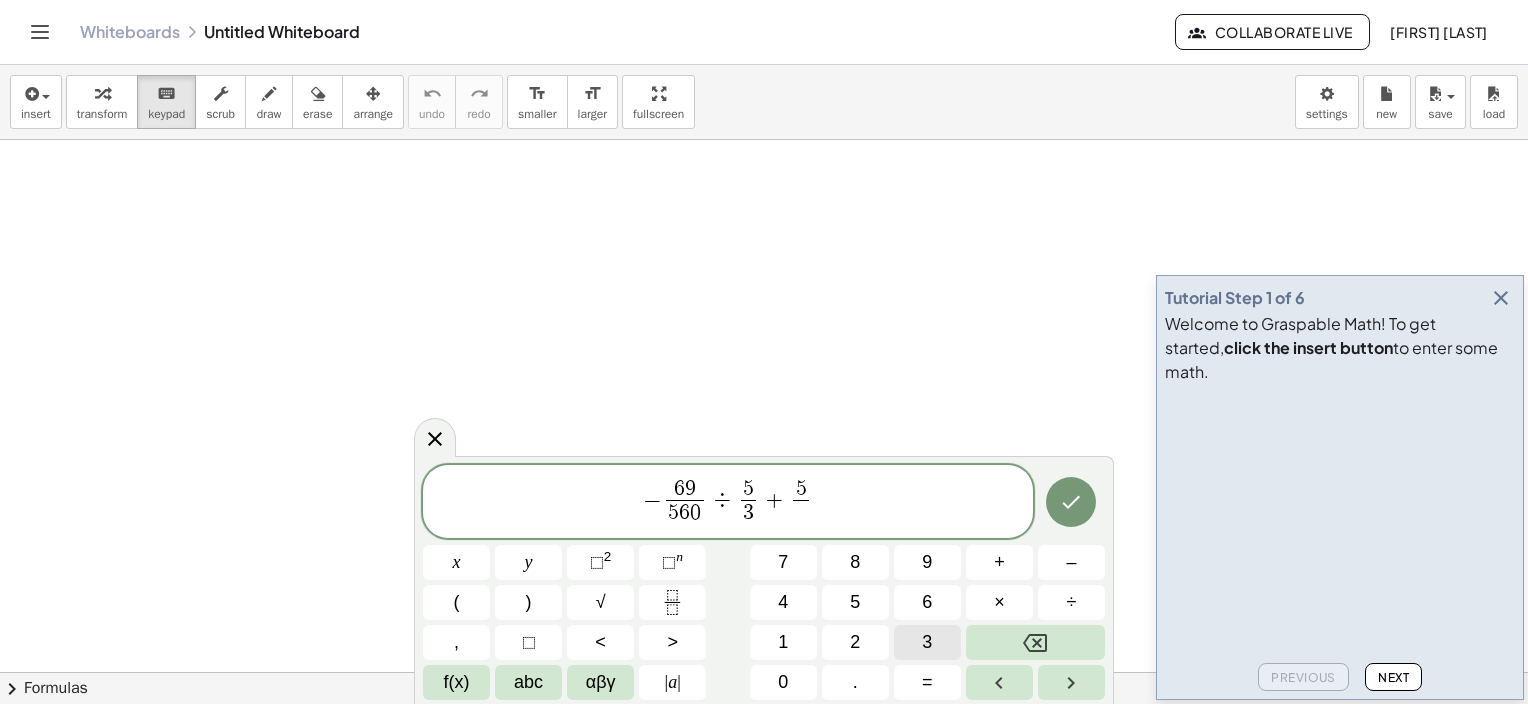 click on "3" at bounding box center [927, 642] 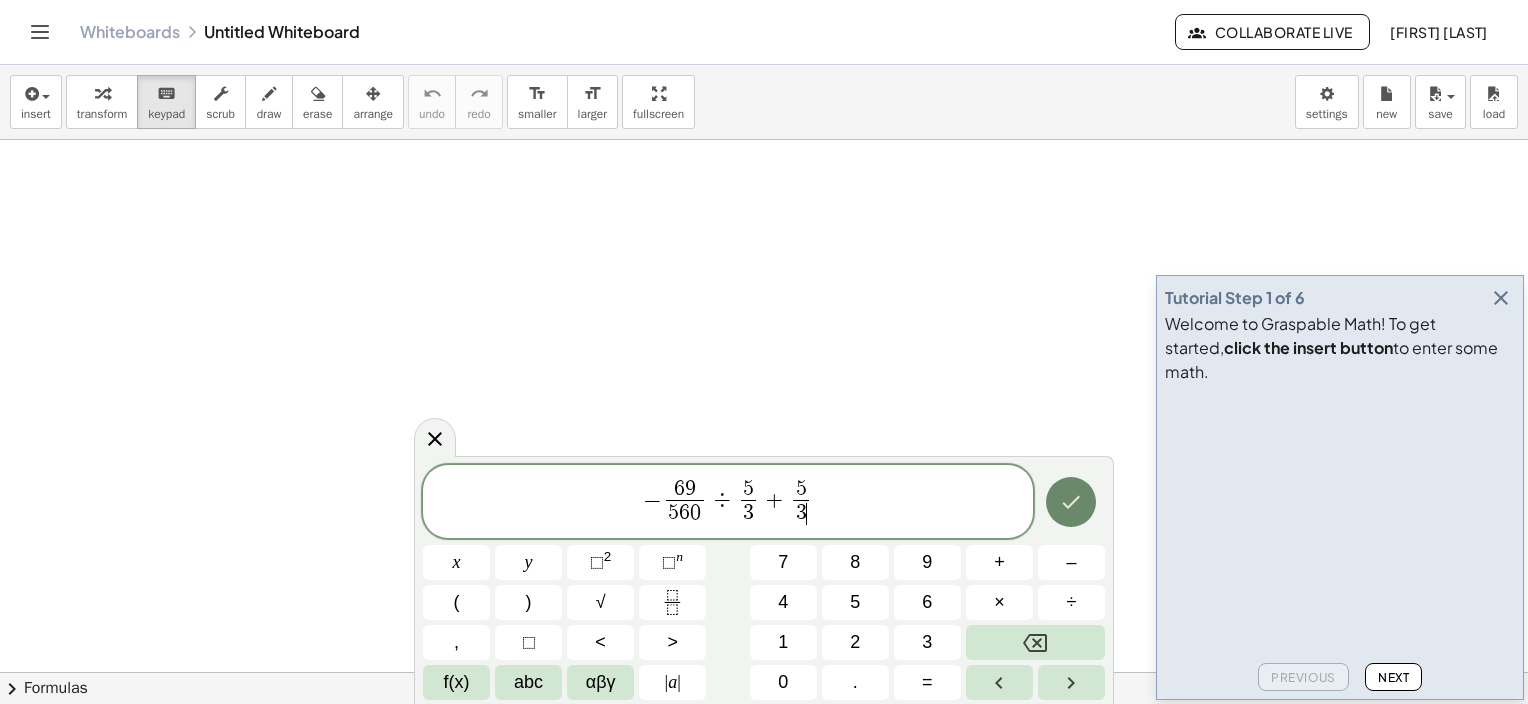click 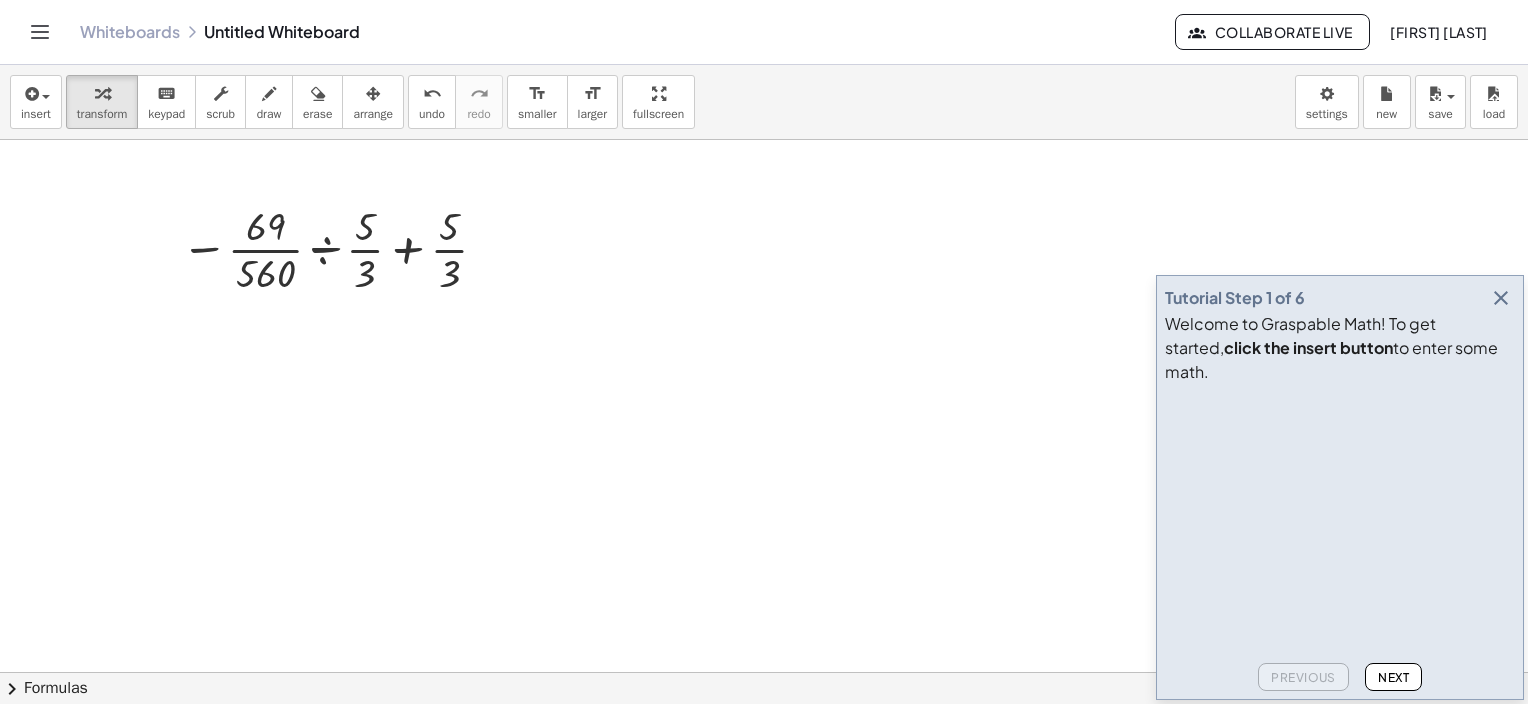 click at bounding box center (764, 737) 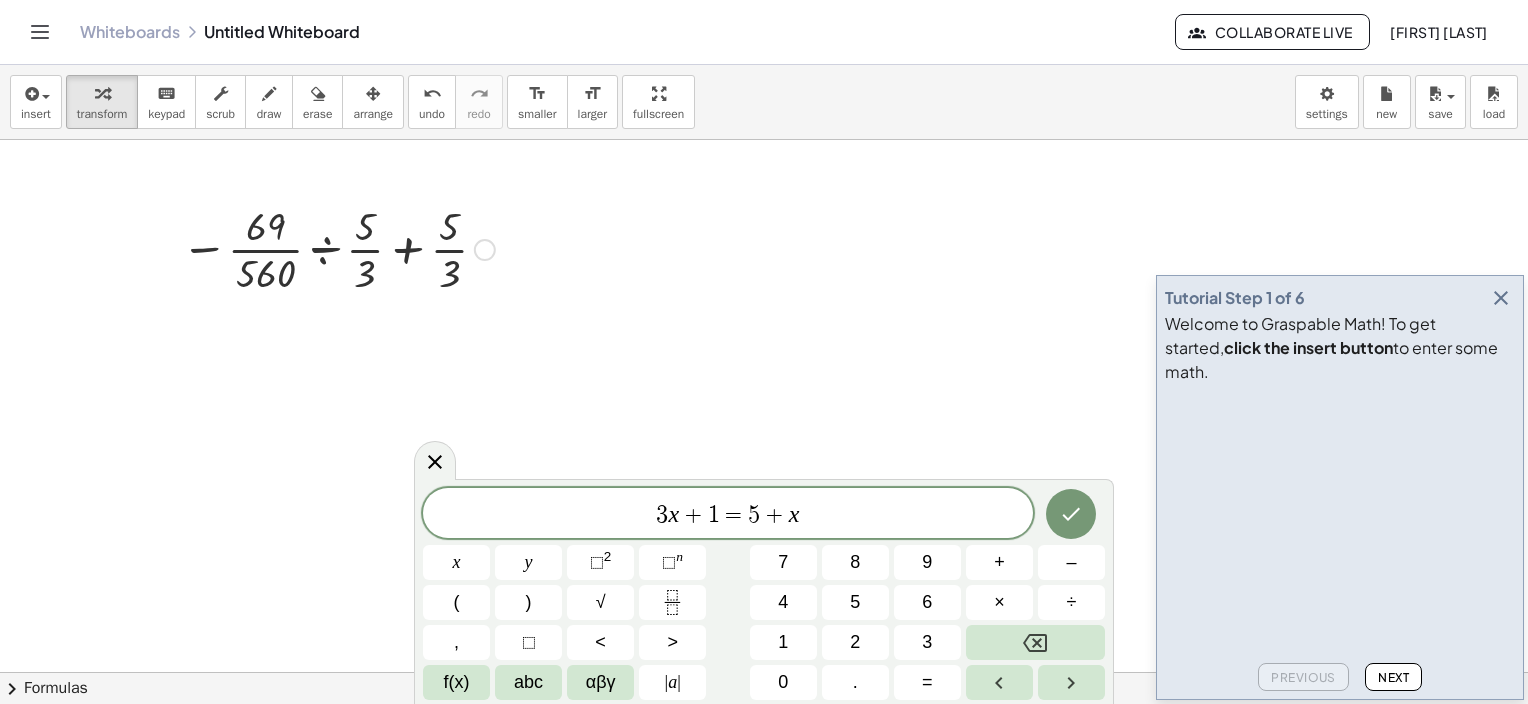 click at bounding box center (338, 248) 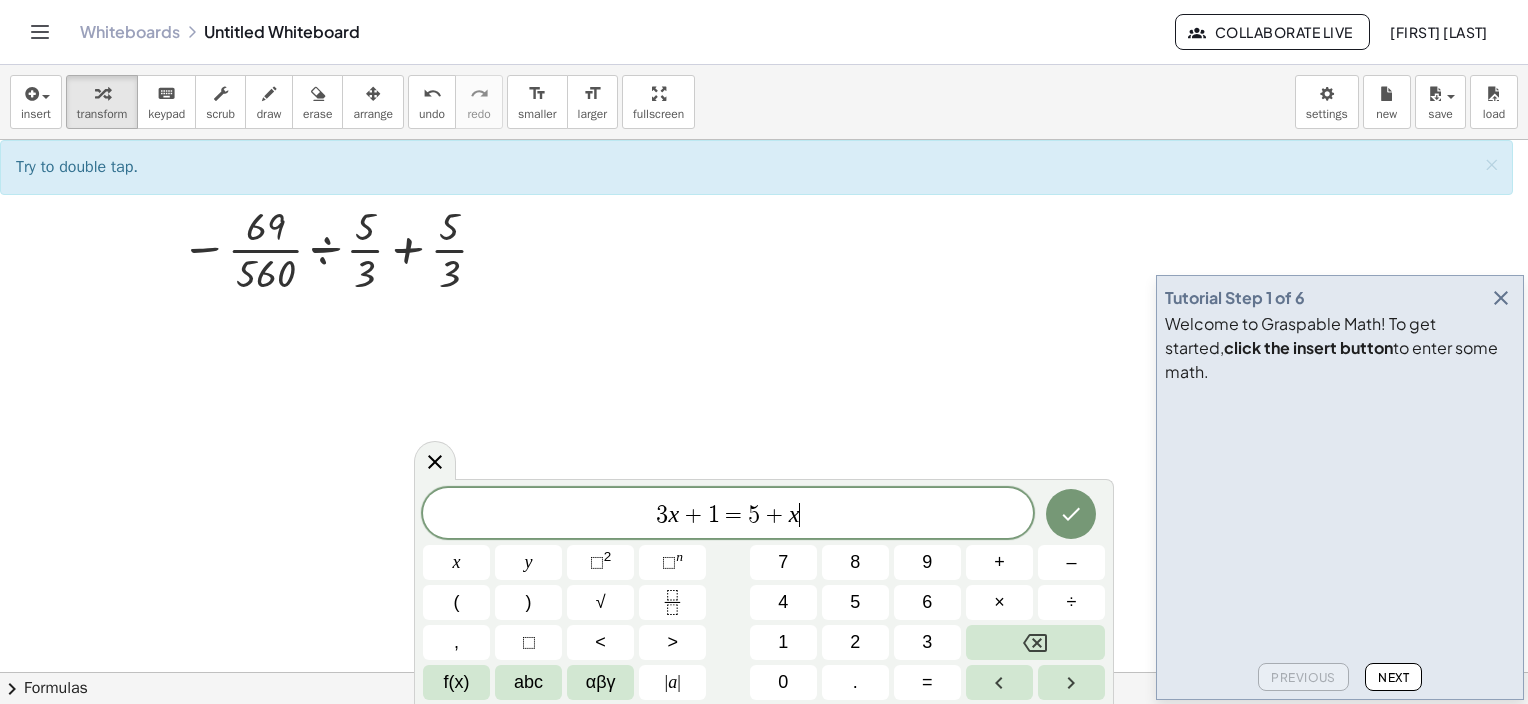 click at bounding box center (764, 737) 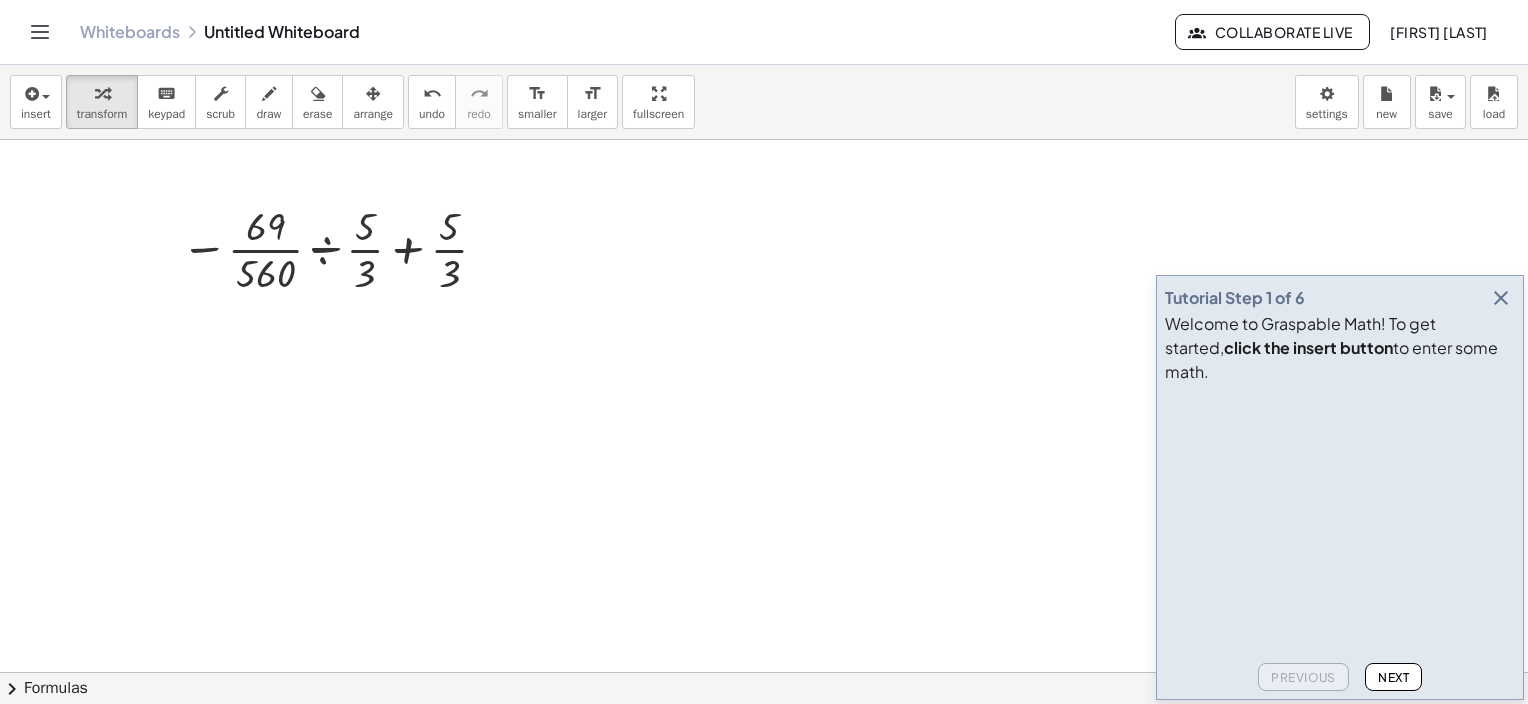 click on "Tutorial Step 1 of 6" at bounding box center [1340, 298] 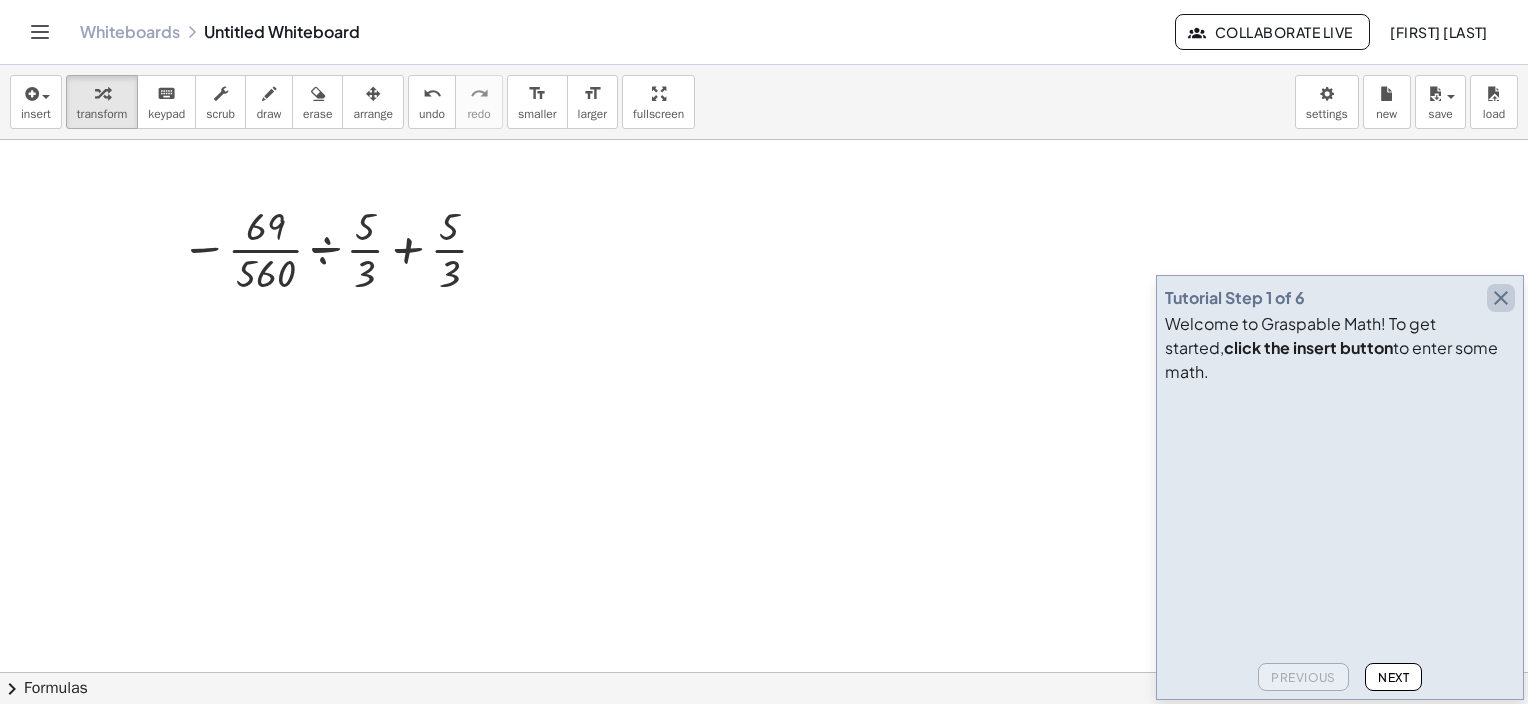 click at bounding box center [1501, 298] 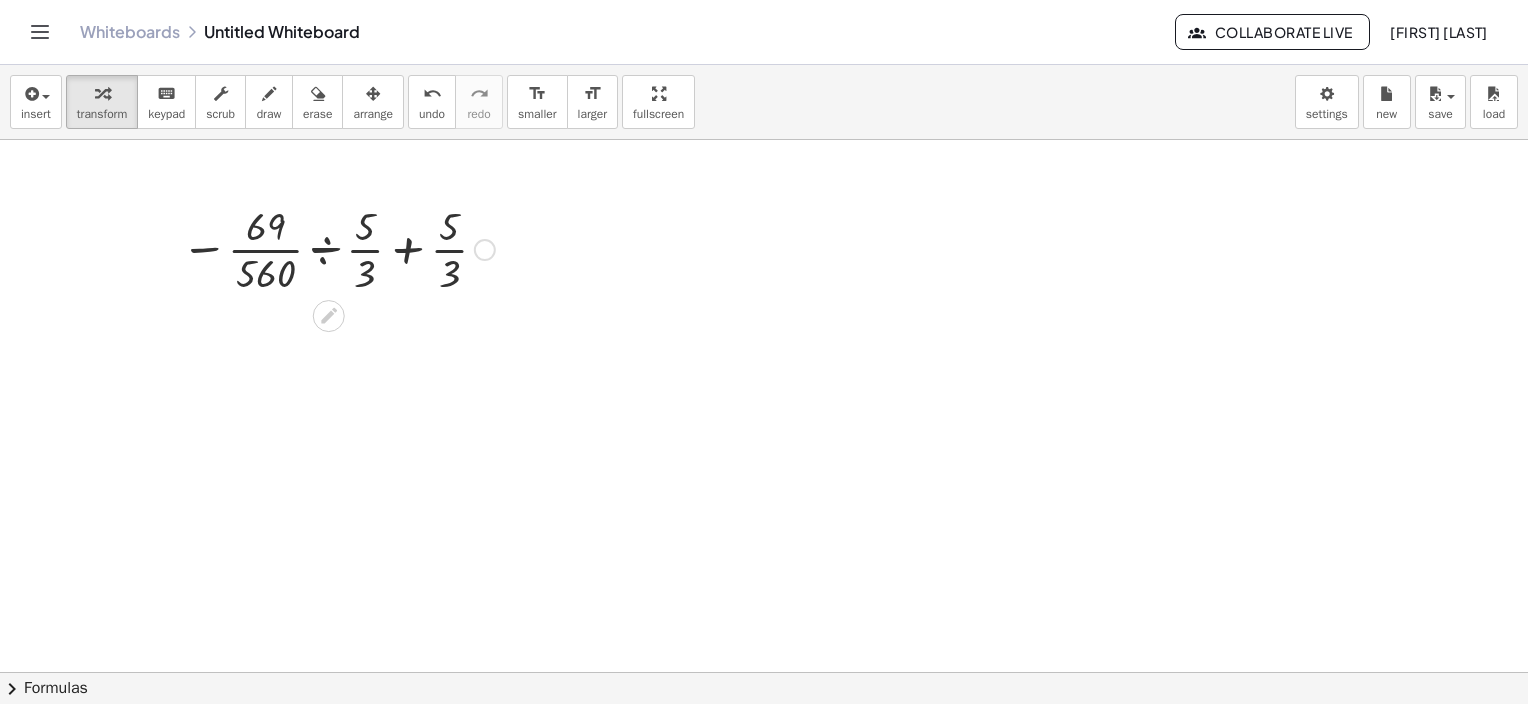 drag, startPoint x: 445, startPoint y: 271, endPoint x: 359, endPoint y: 223, distance: 98.48858 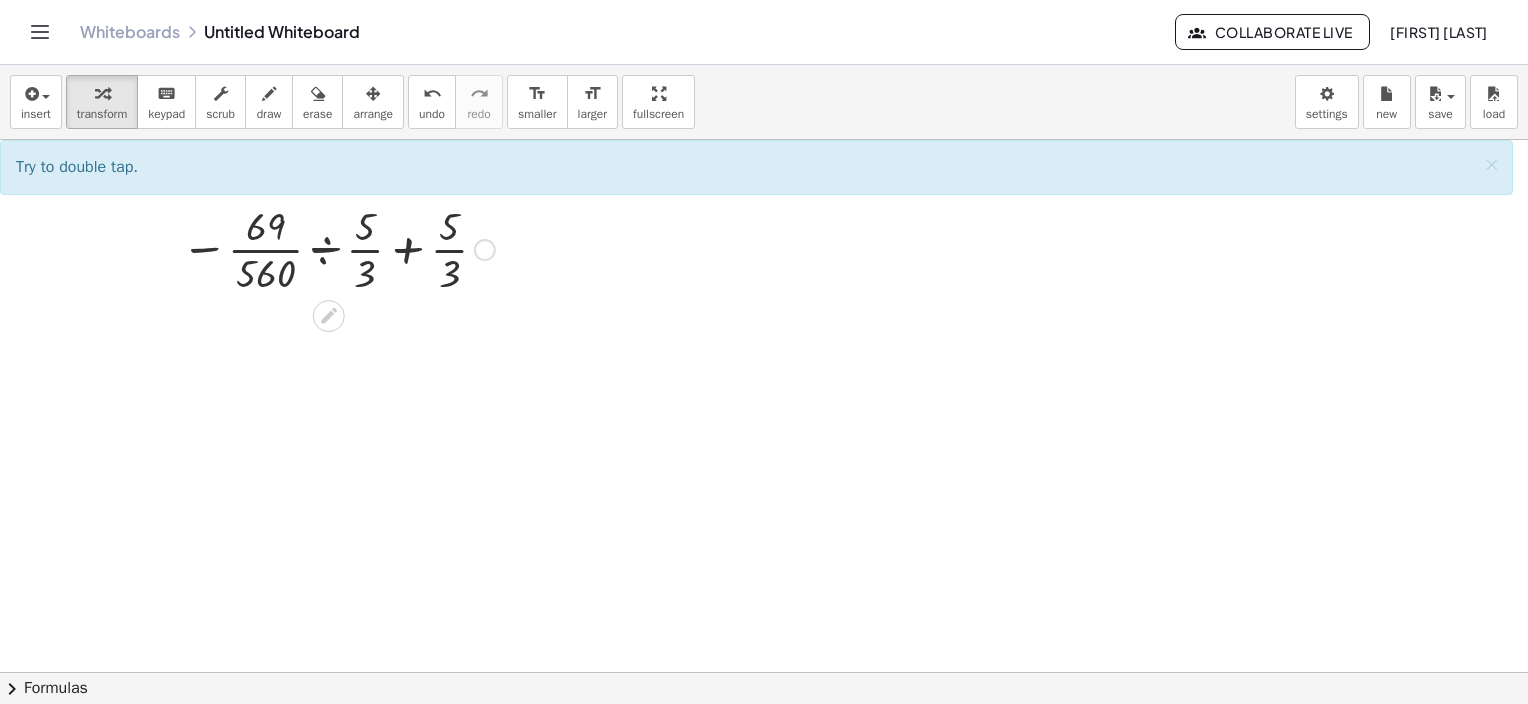 click at bounding box center (338, 248) 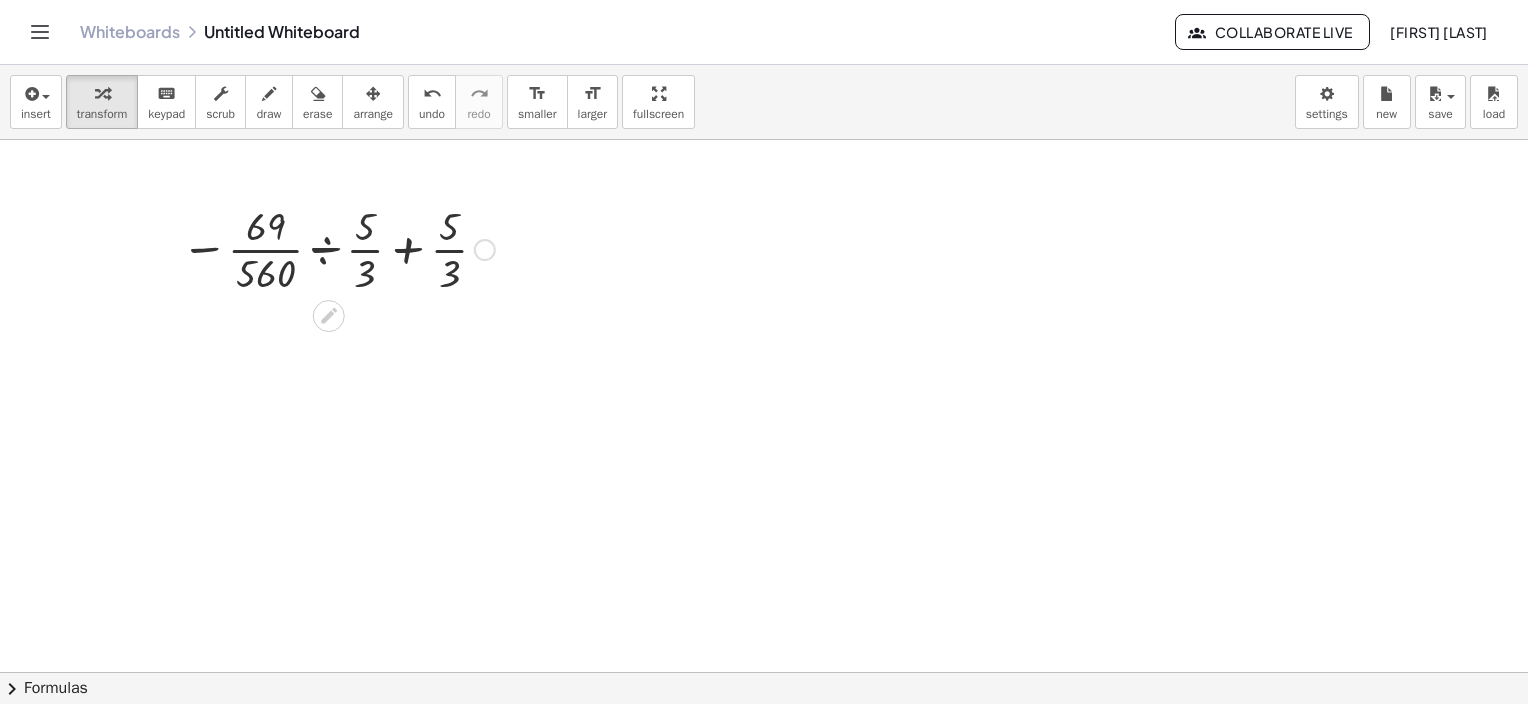click at bounding box center [338, 248] 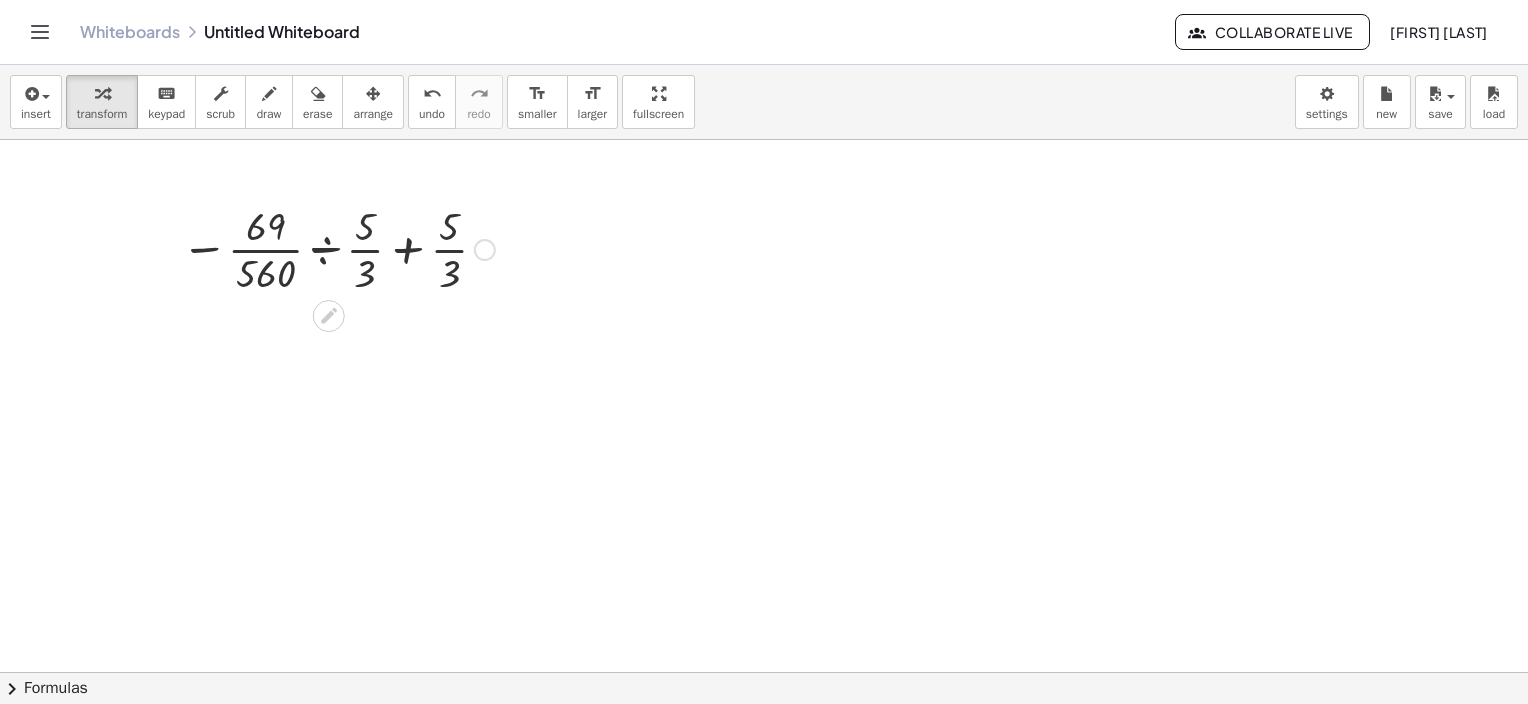 click at bounding box center (338, 248) 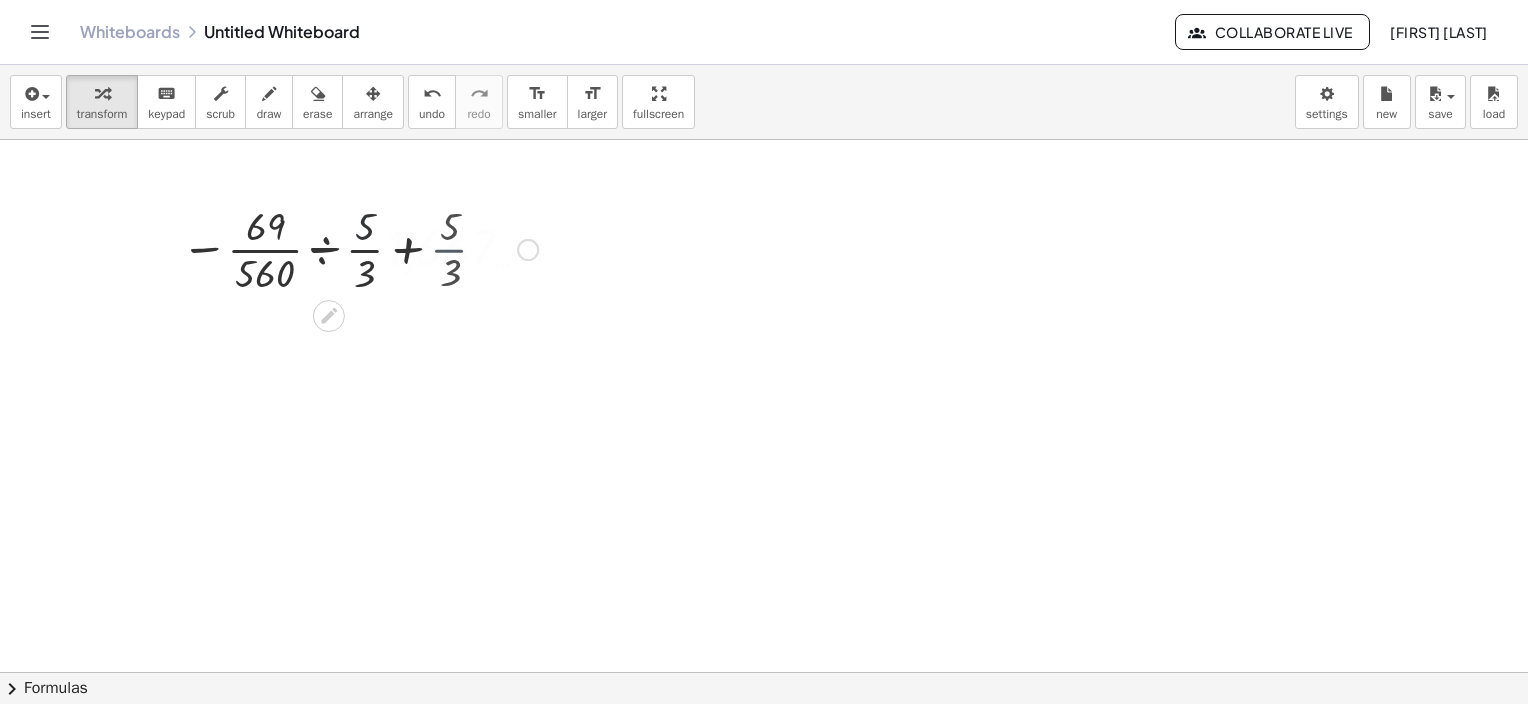 click at bounding box center (338, 248) 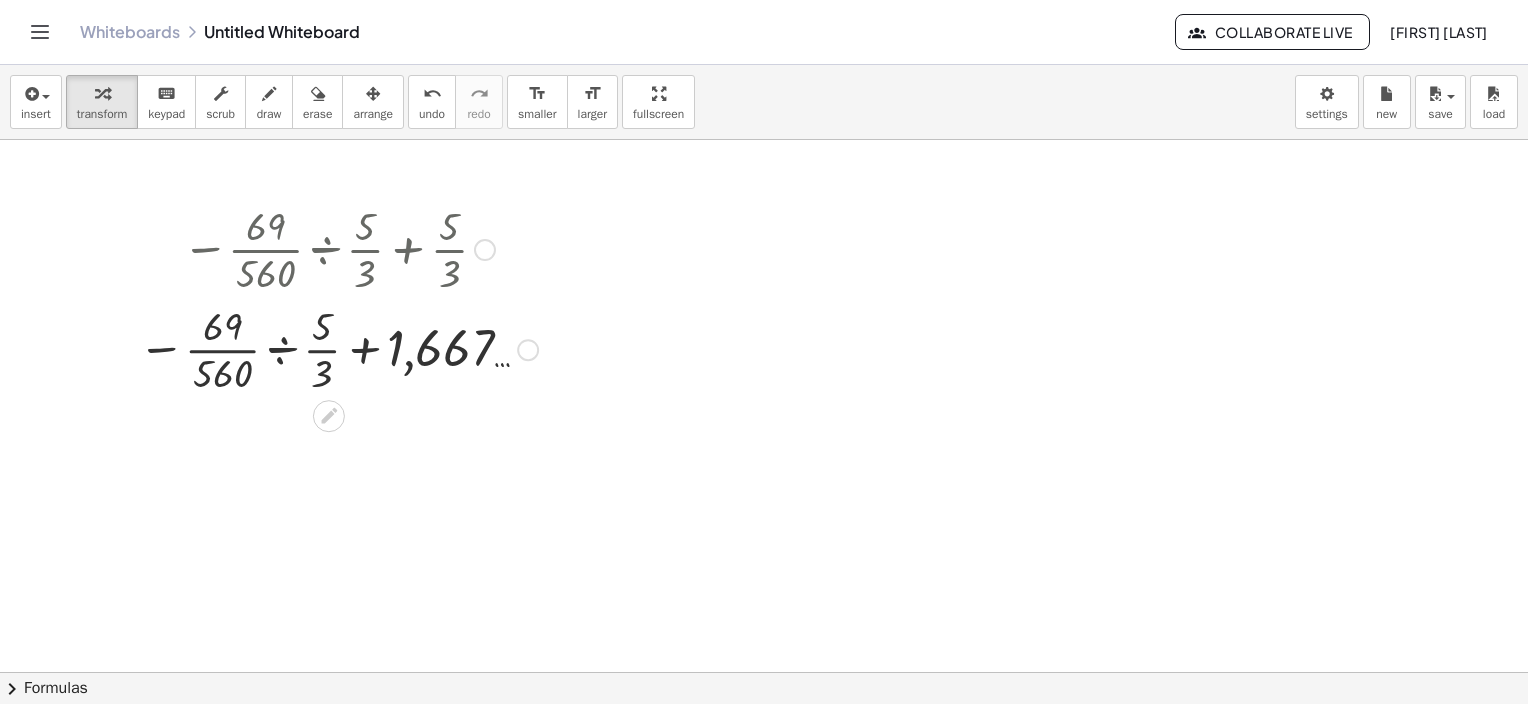 click at bounding box center (528, 350) 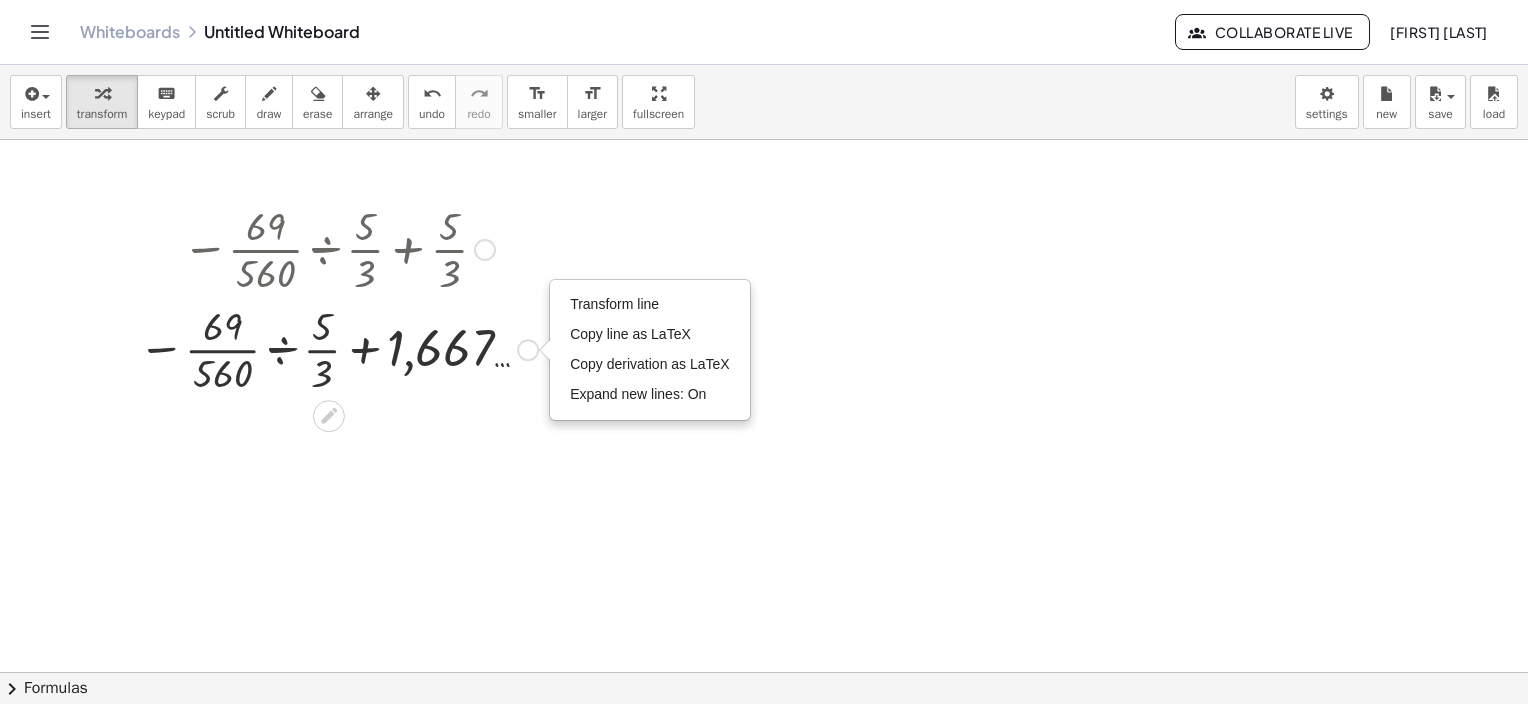 click at bounding box center (338, 348) 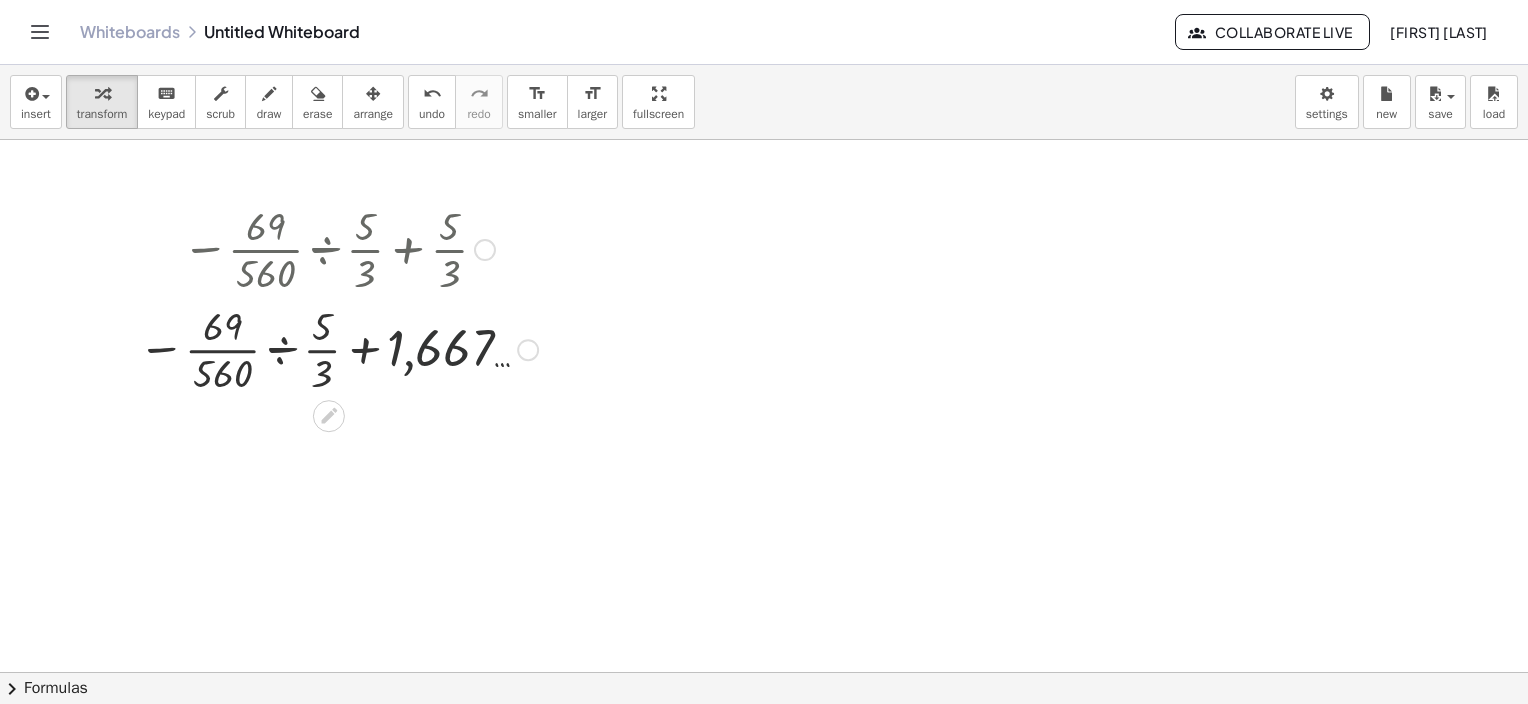 click at bounding box center [338, 348] 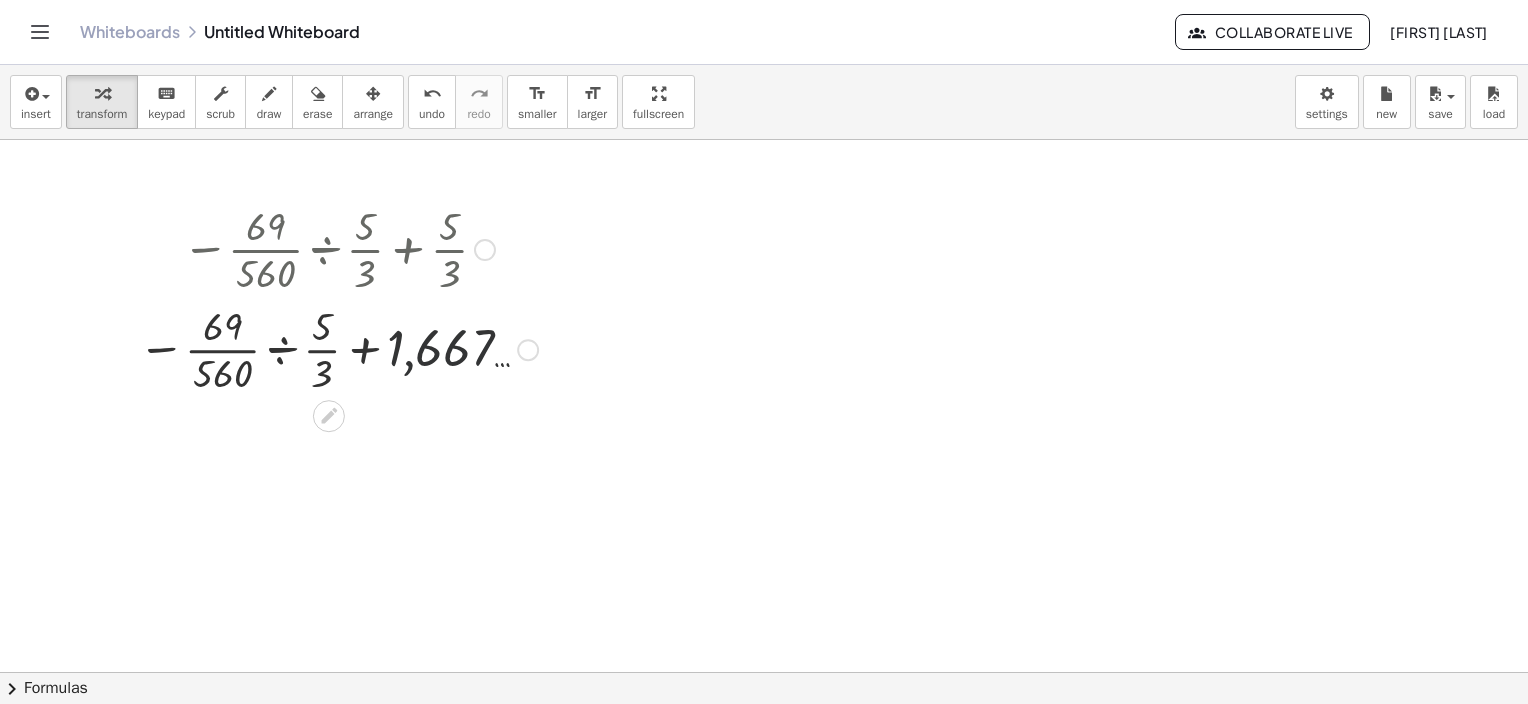 click at bounding box center [338, 348] 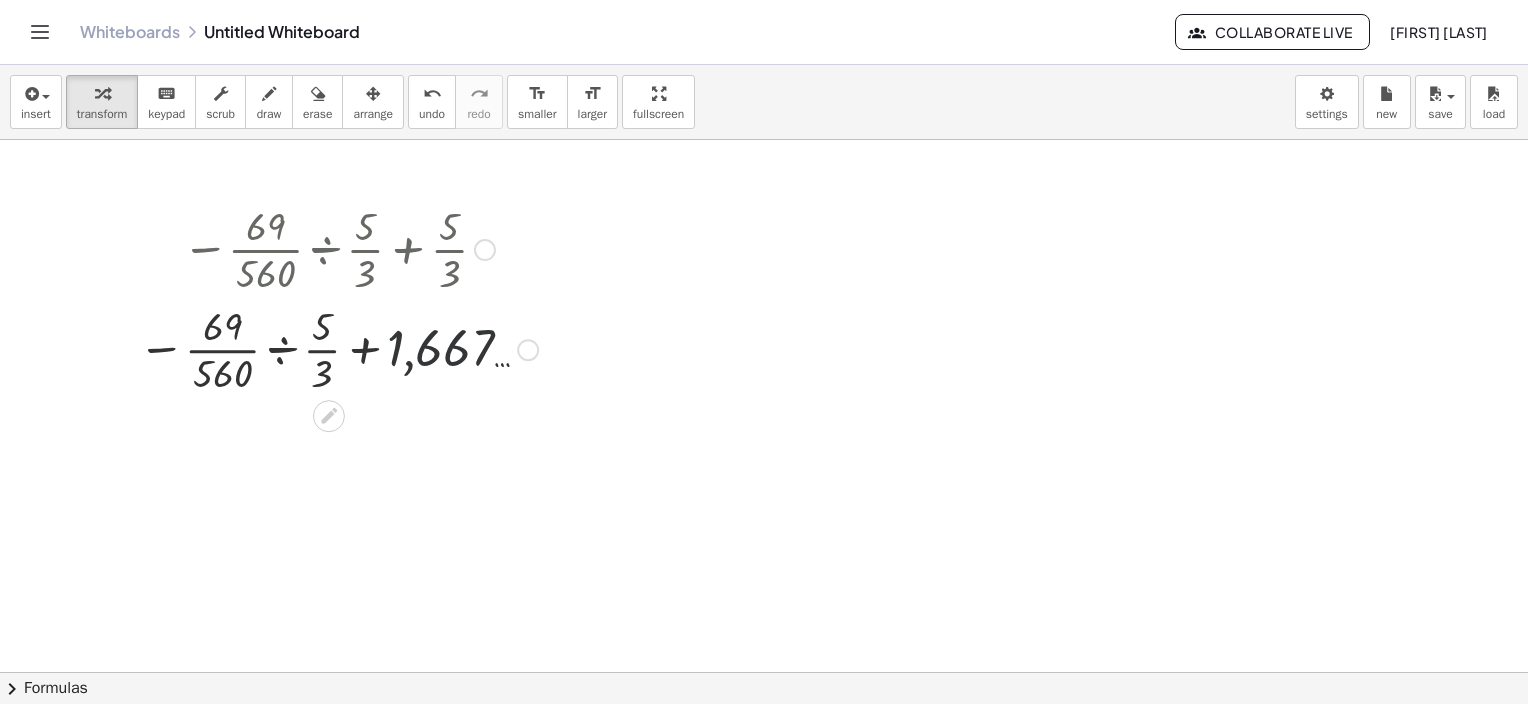 click at bounding box center [338, 348] 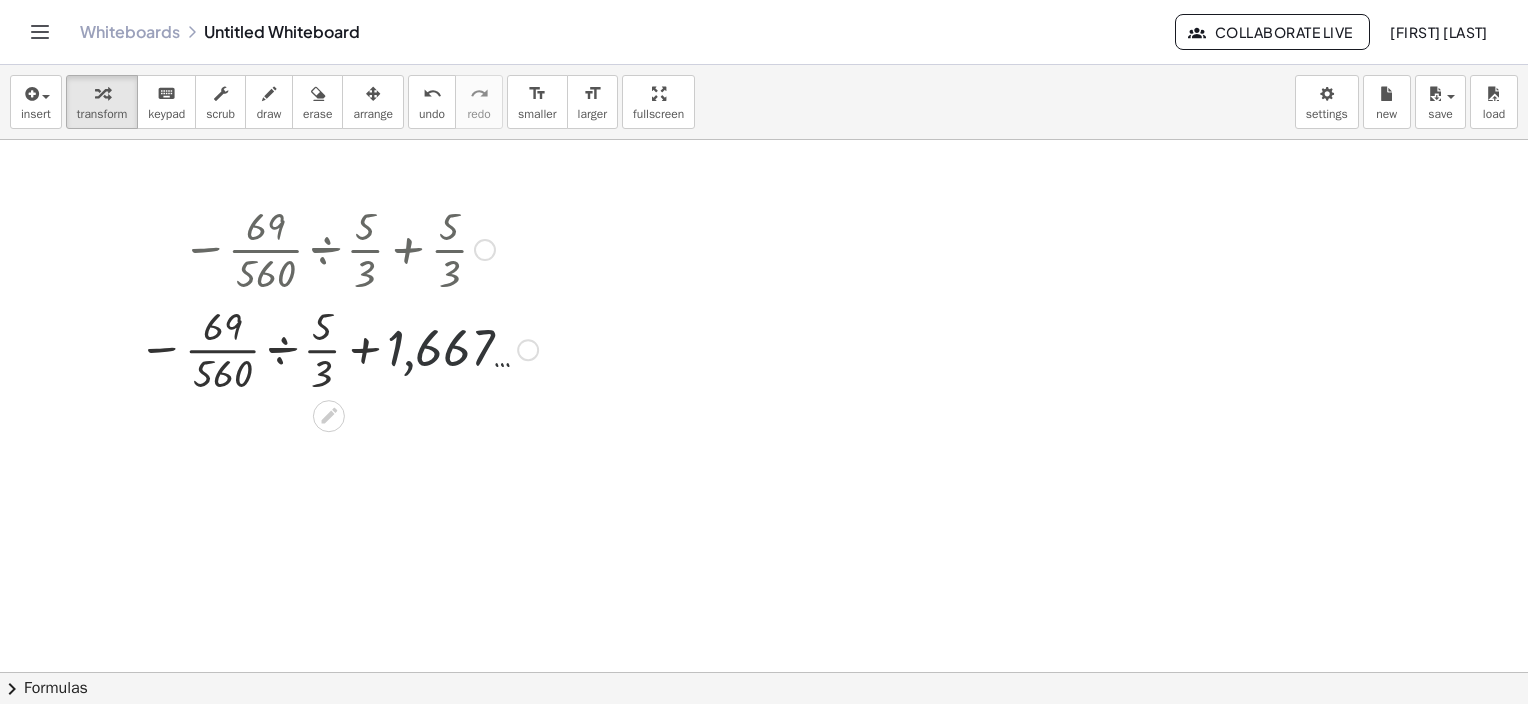 click at bounding box center (338, 348) 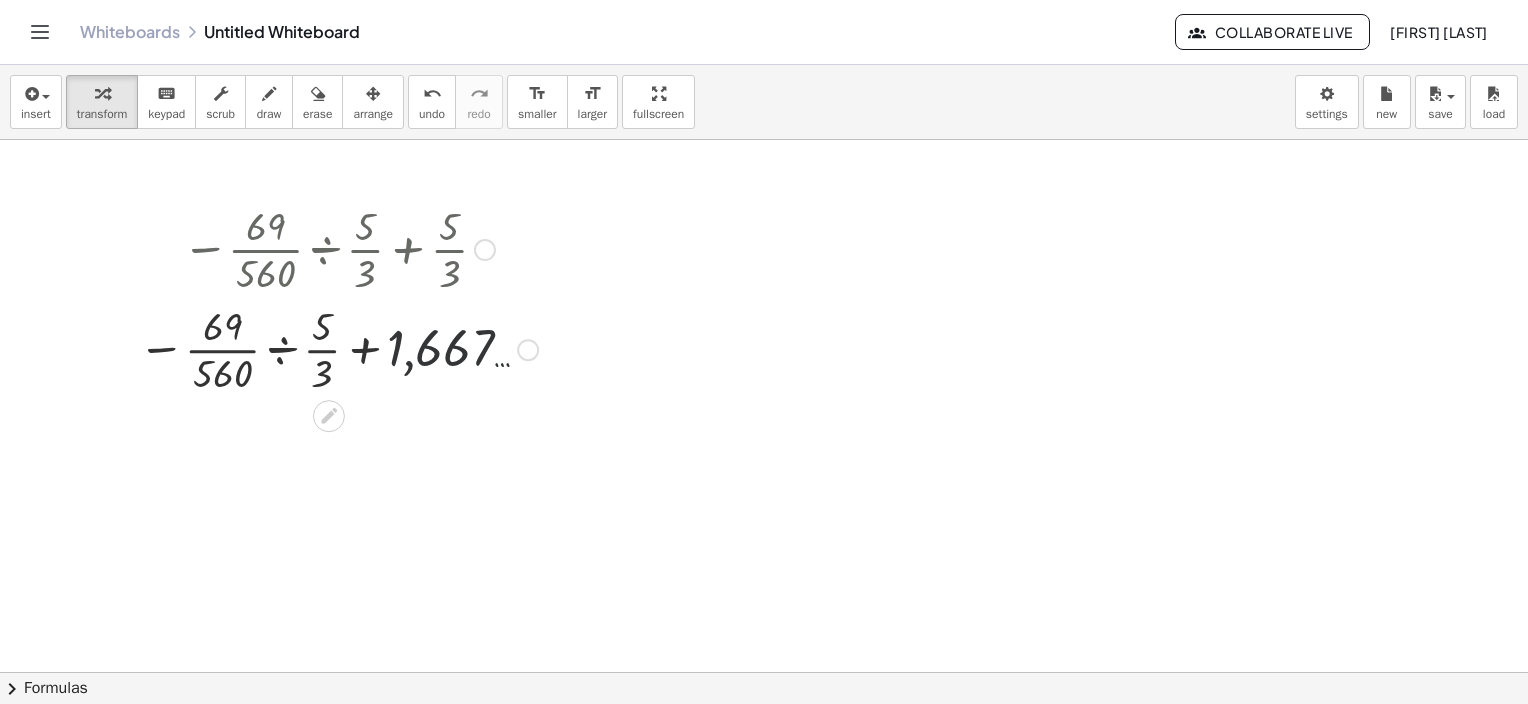 click at bounding box center (338, 348) 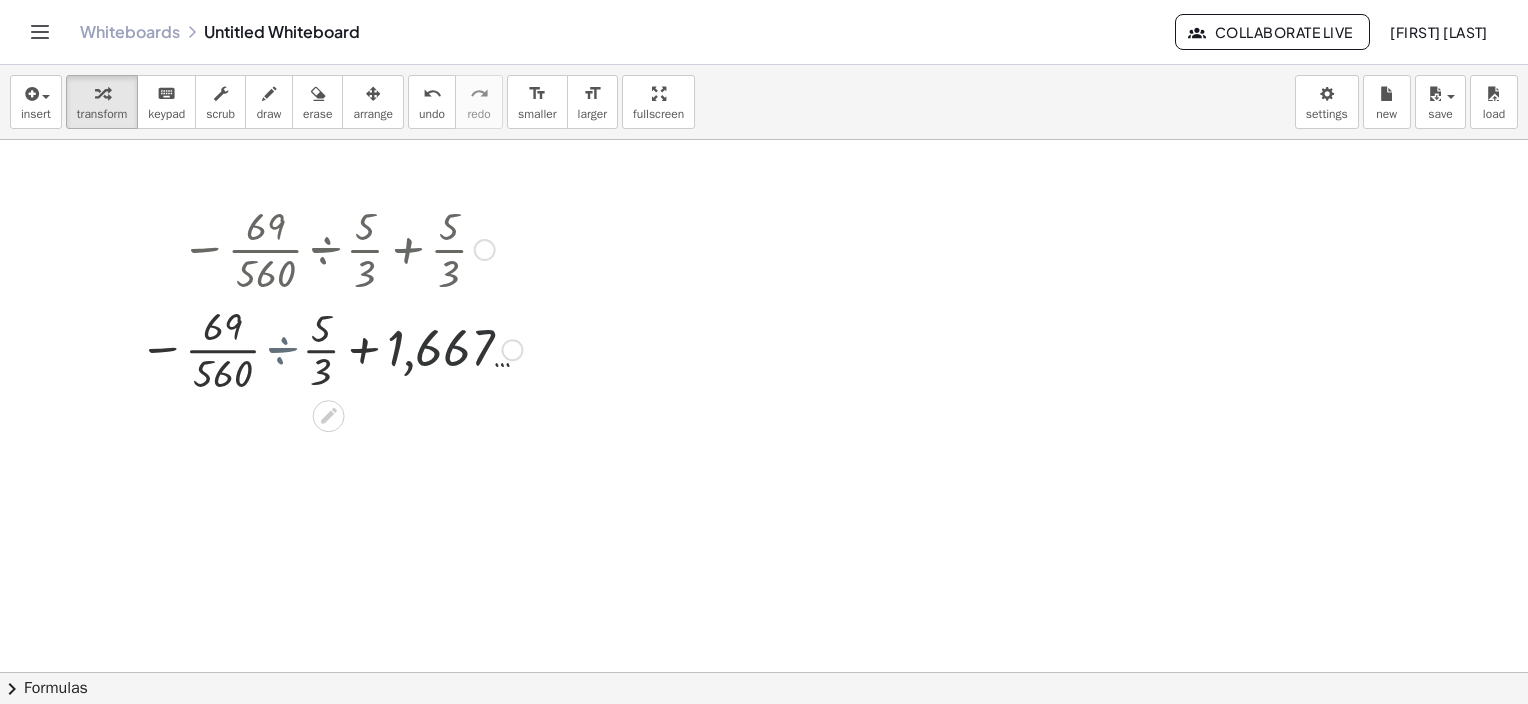 click at bounding box center (338, 348) 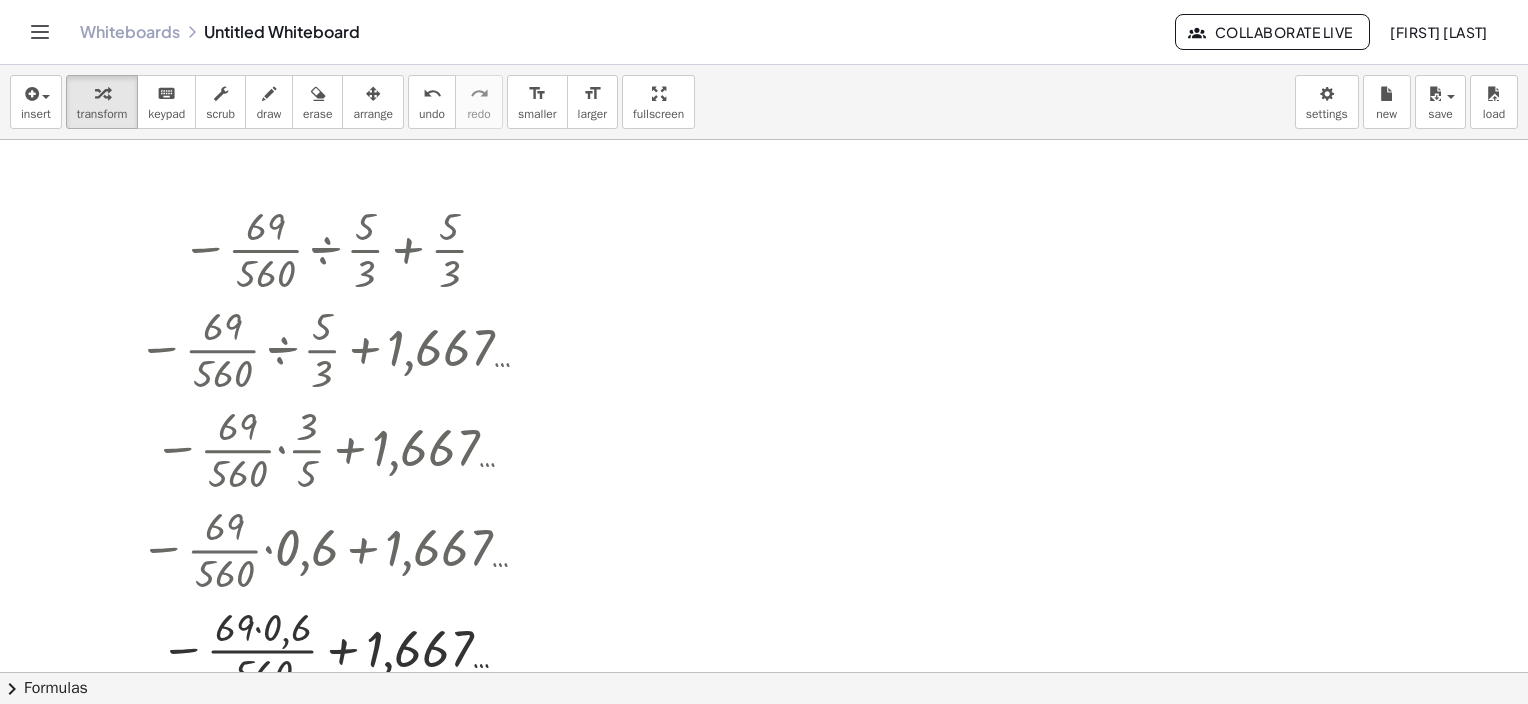 drag, startPoint x: 1512, startPoint y: 304, endPoint x: 1524, endPoint y: 401, distance: 97.73945 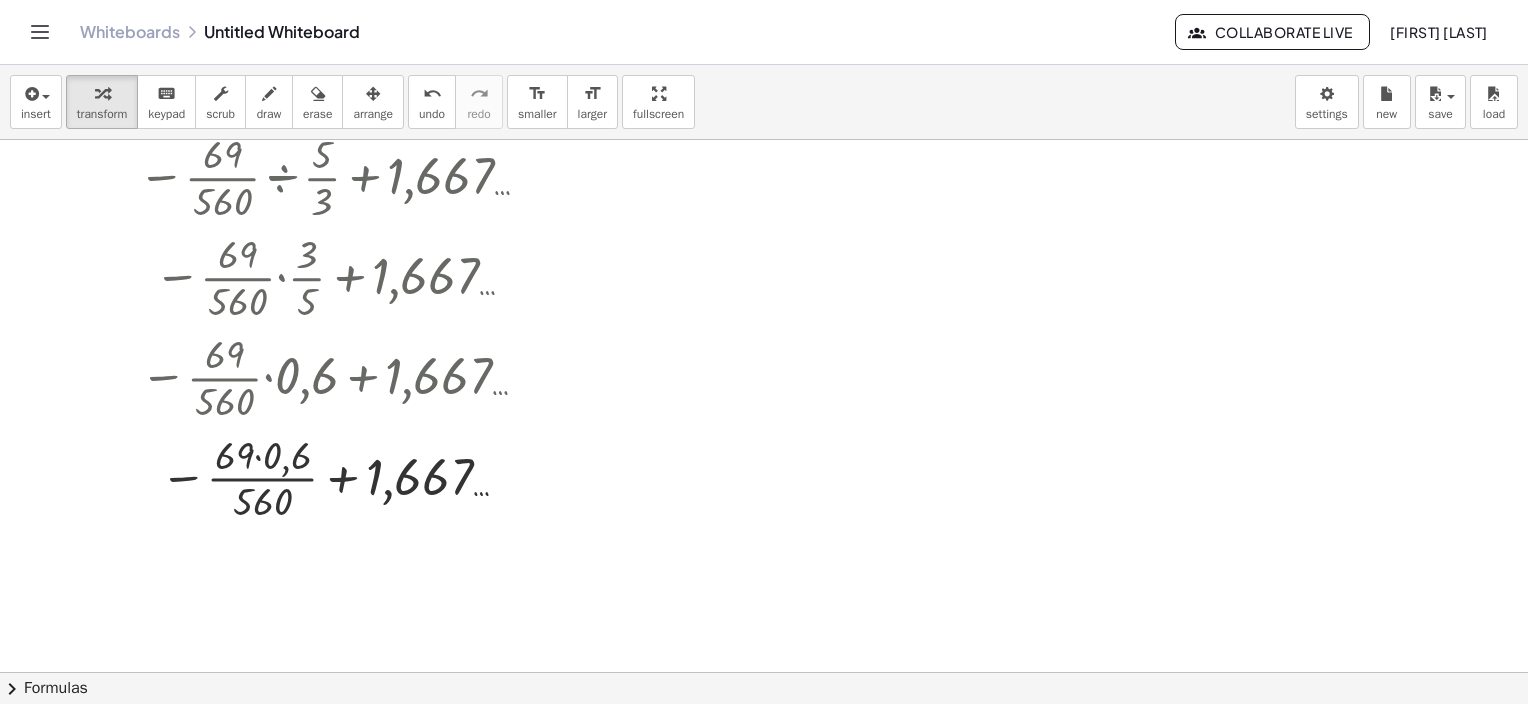 scroll, scrollTop: 0, scrollLeft: 0, axis: both 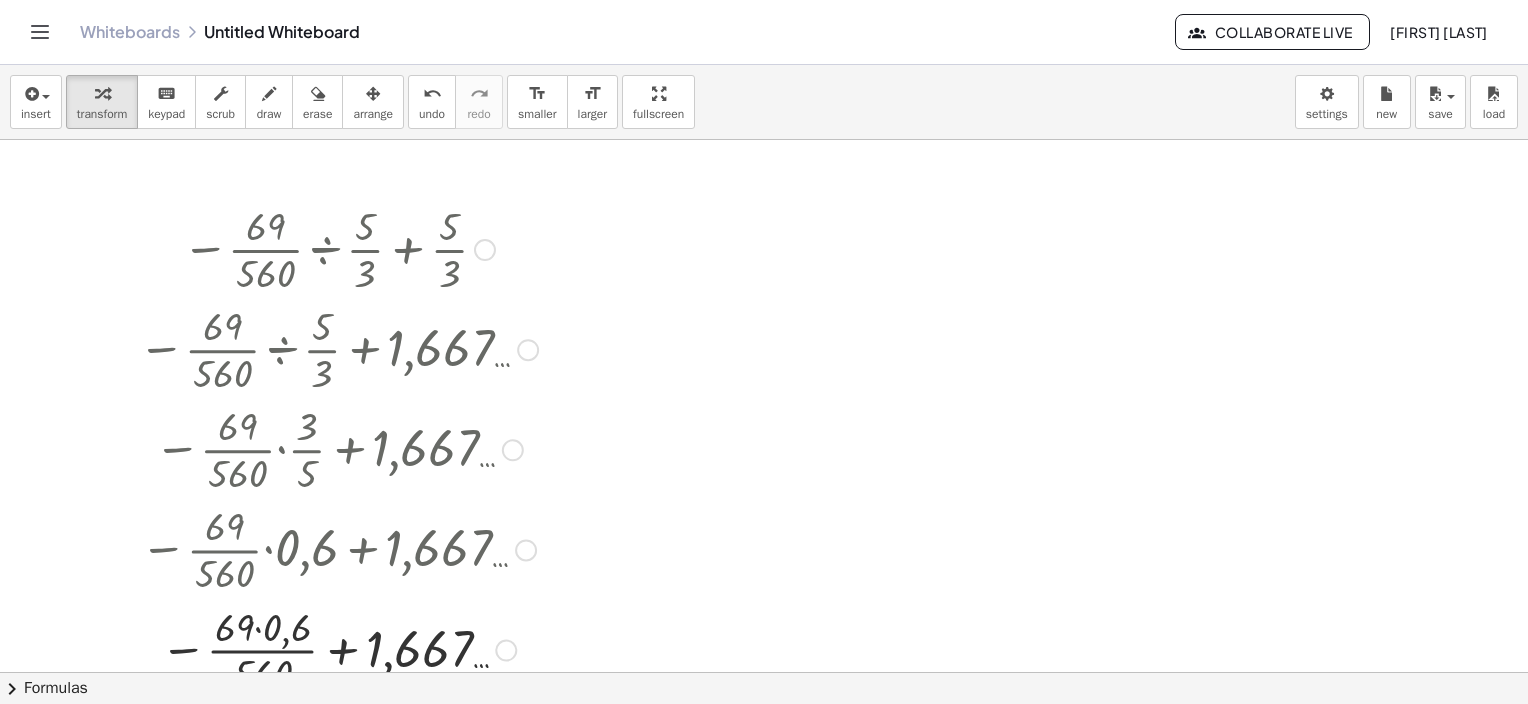 drag, startPoint x: 228, startPoint y: 220, endPoint x: 504, endPoint y: 503, distance: 395.30368 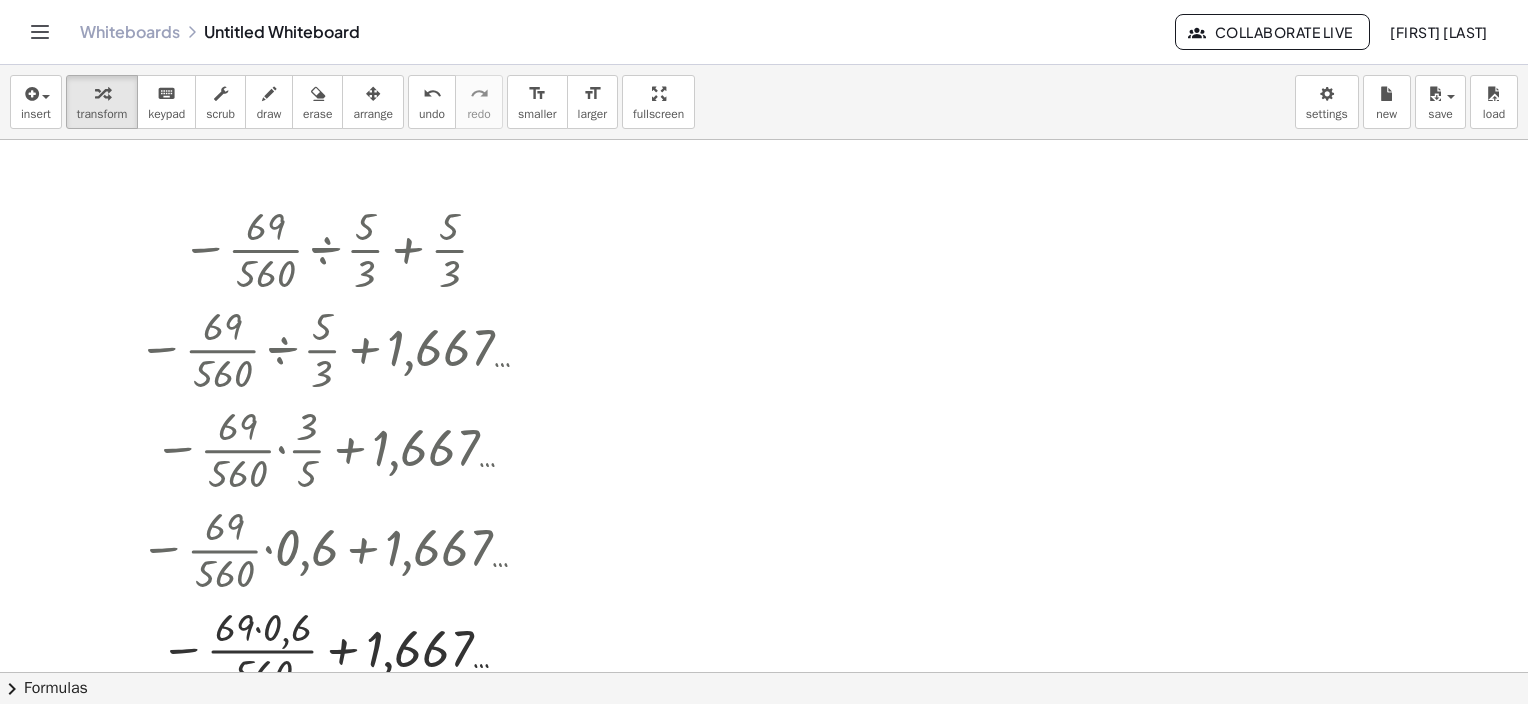 drag, startPoint x: 504, startPoint y: 503, endPoint x: 768, endPoint y: 349, distance: 305.63376 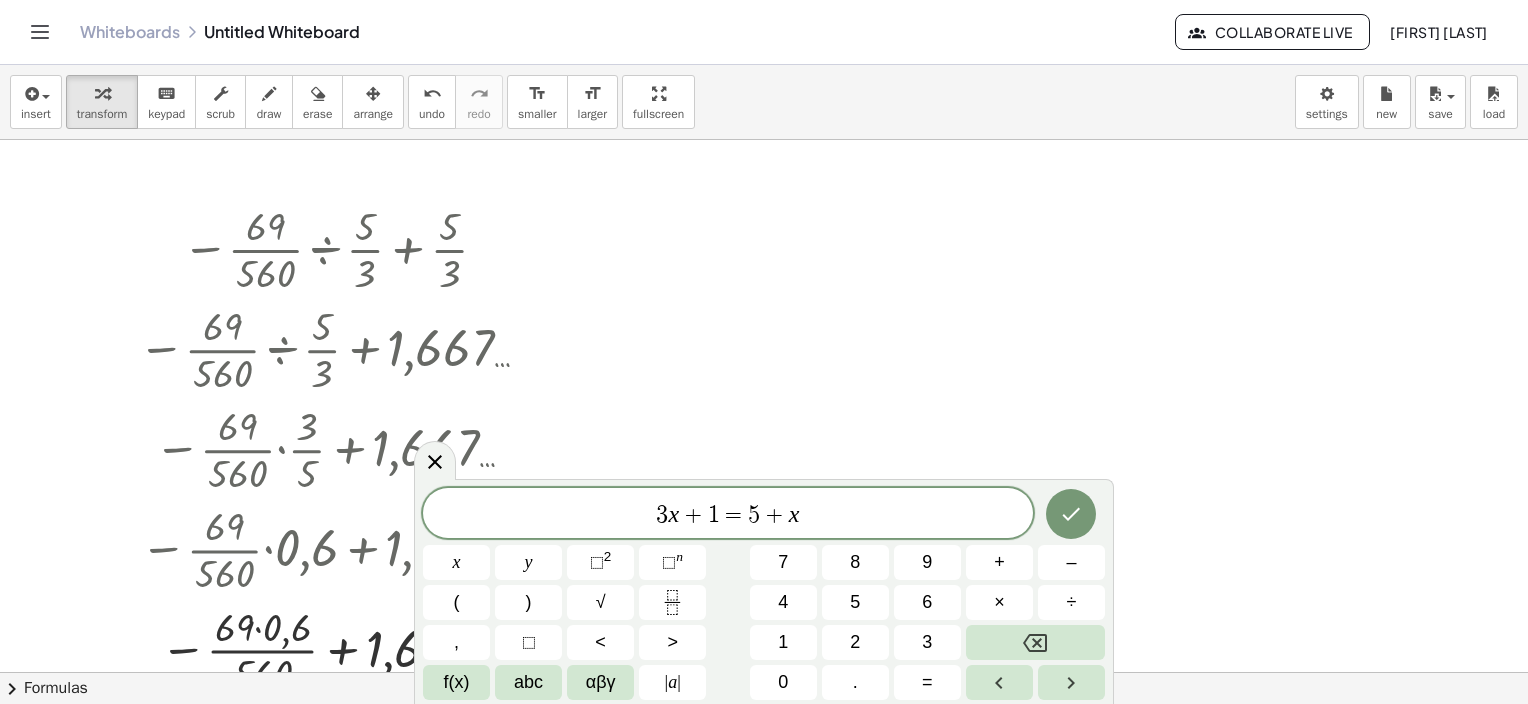 drag, startPoint x: 313, startPoint y: 123, endPoint x: 316, endPoint y: 136, distance: 13.341664 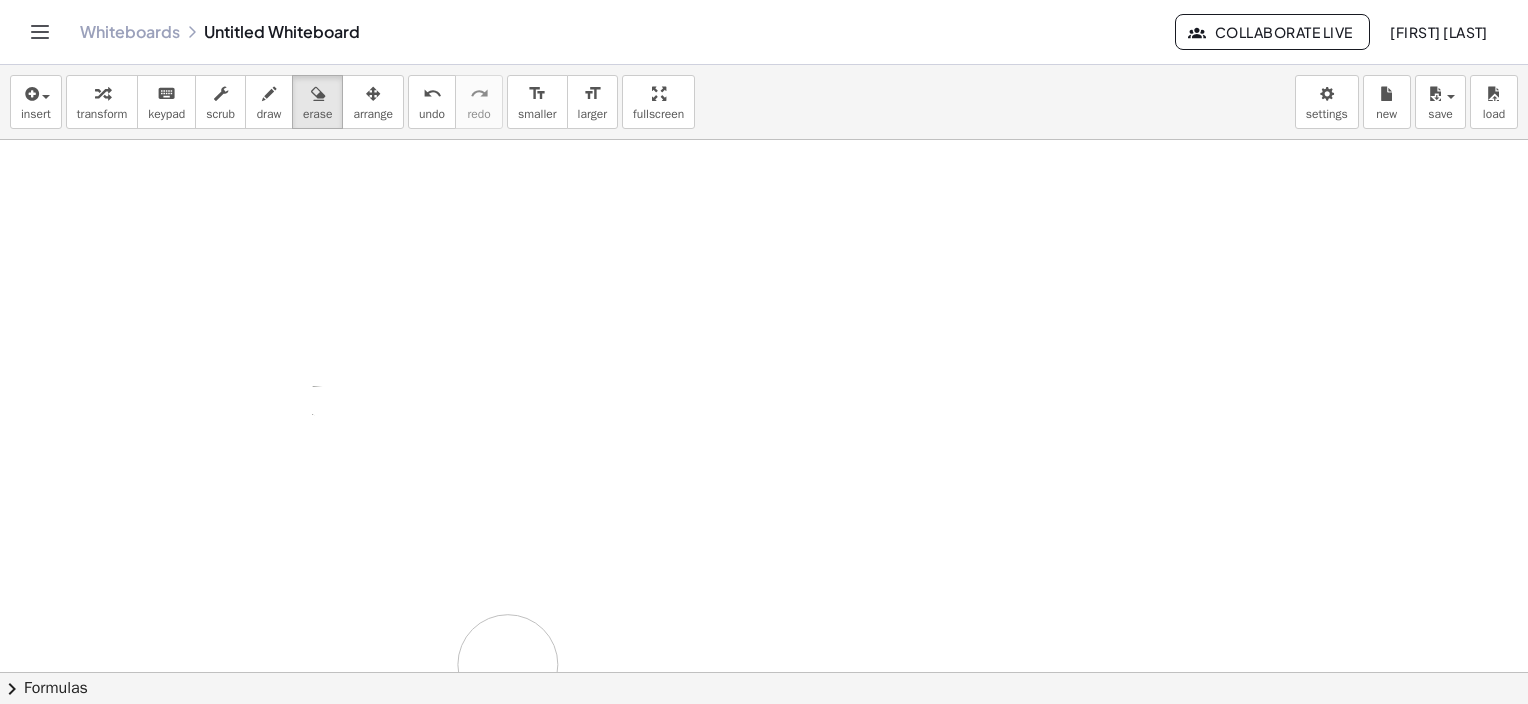 drag, startPoint x: 215, startPoint y: 223, endPoint x: 550, endPoint y: 647, distance: 540.37115 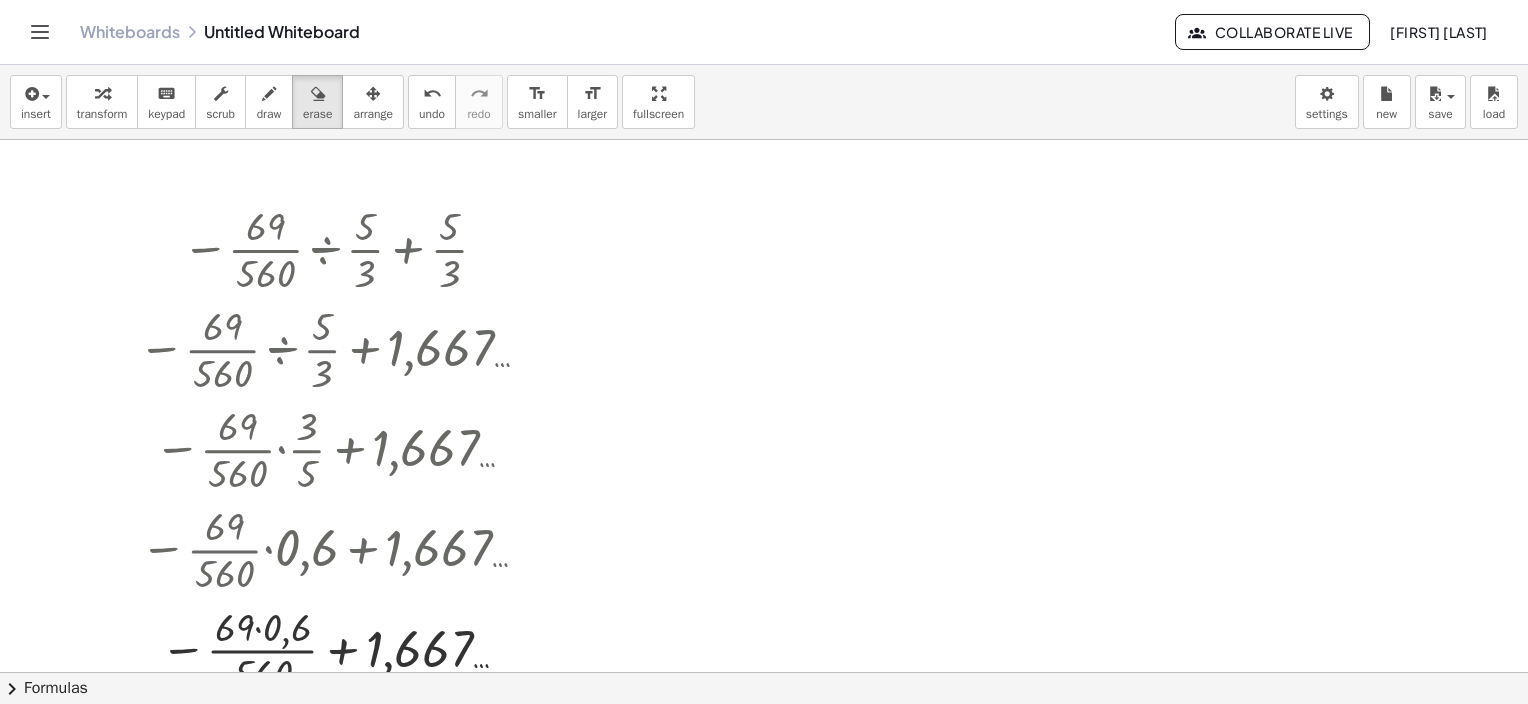 scroll, scrollTop: 24, scrollLeft: 0, axis: vertical 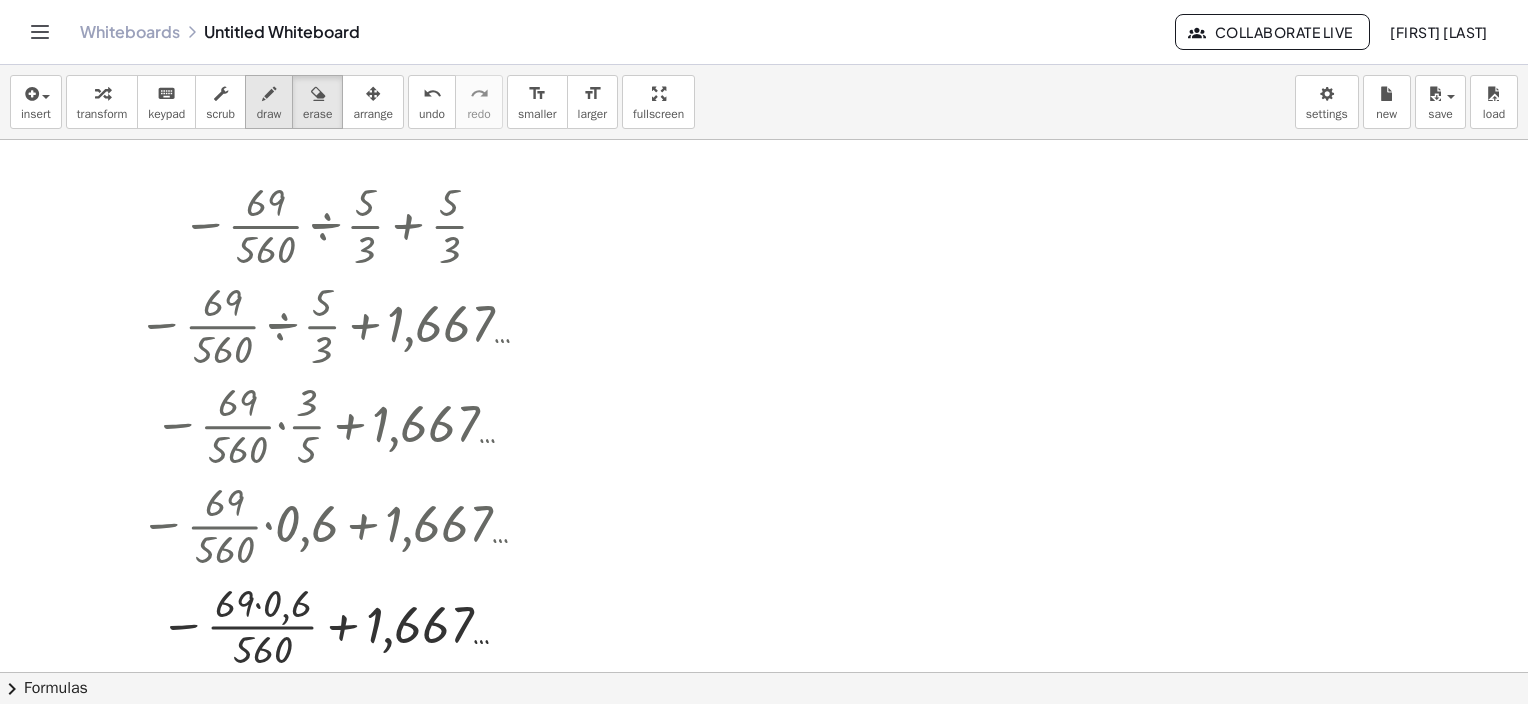click on "draw" at bounding box center [269, 102] 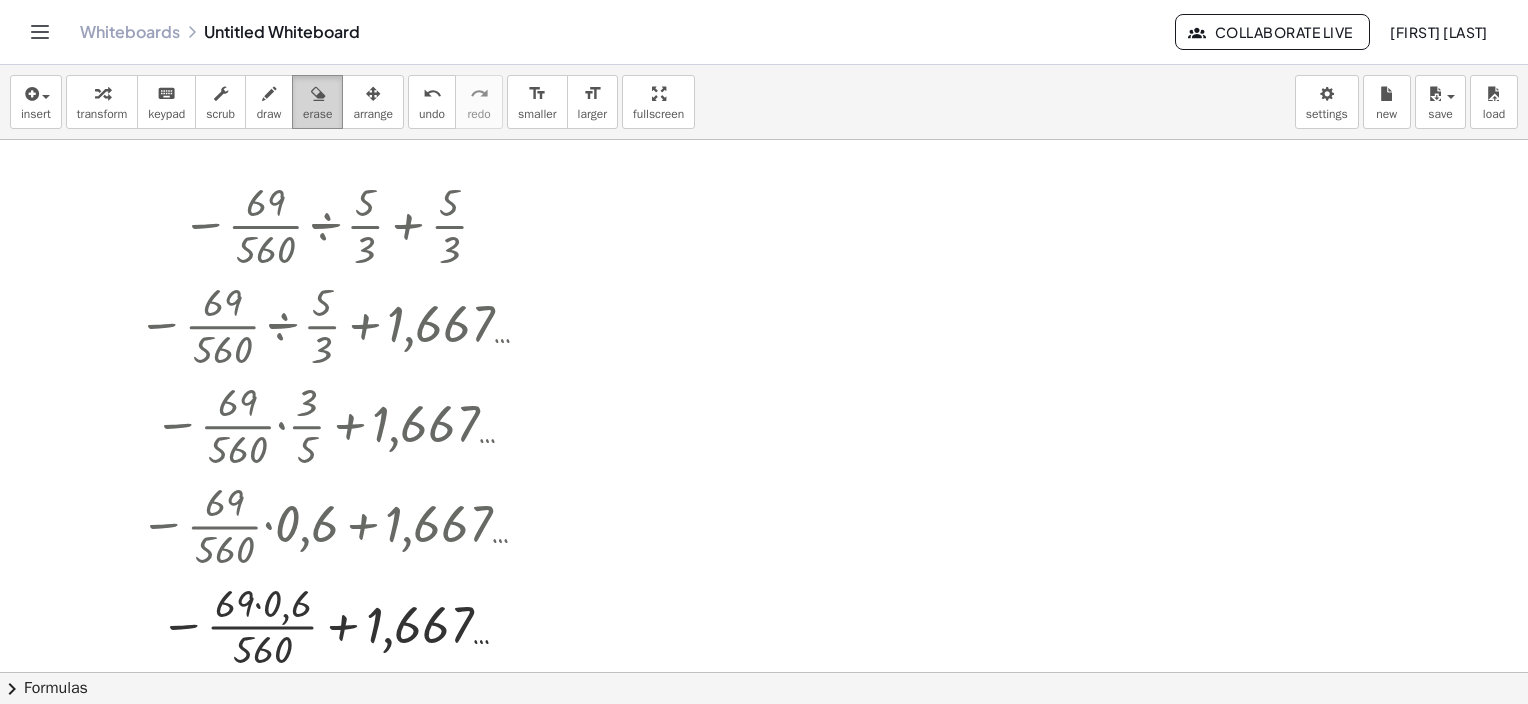 click on "erase" at bounding box center (317, 102) 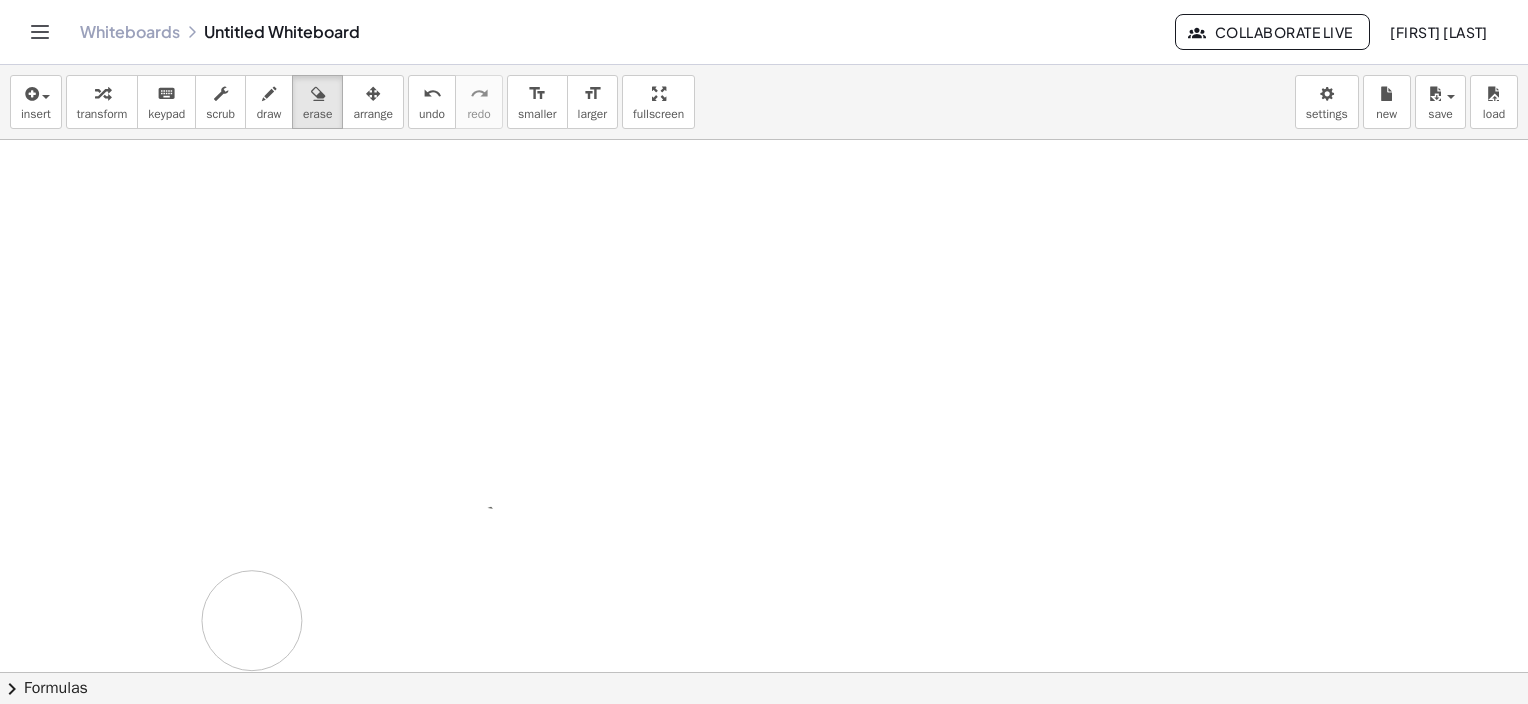 drag, startPoint x: 237, startPoint y: 202, endPoint x: 542, endPoint y: 636, distance: 530.45355 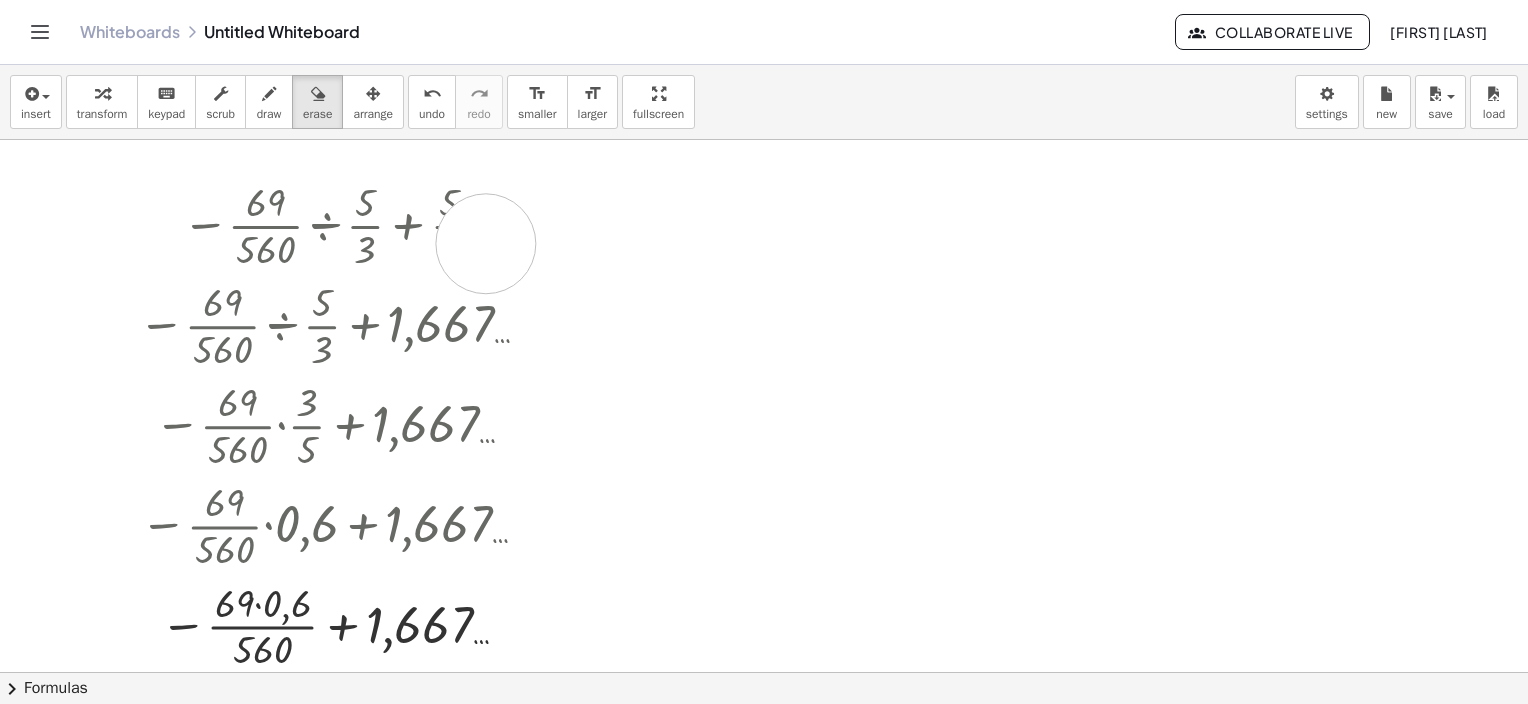 click at bounding box center (764, 648) 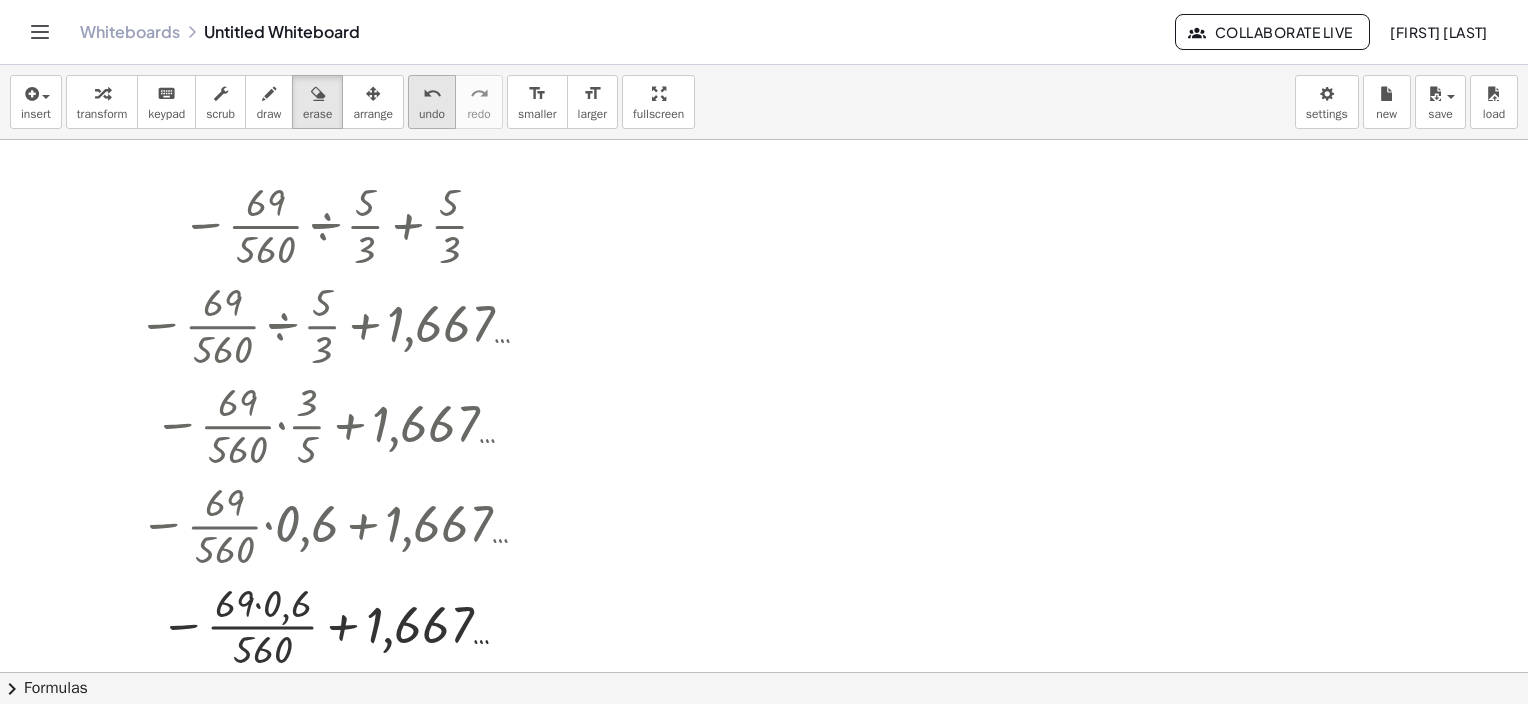 click on "undo" at bounding box center (432, 114) 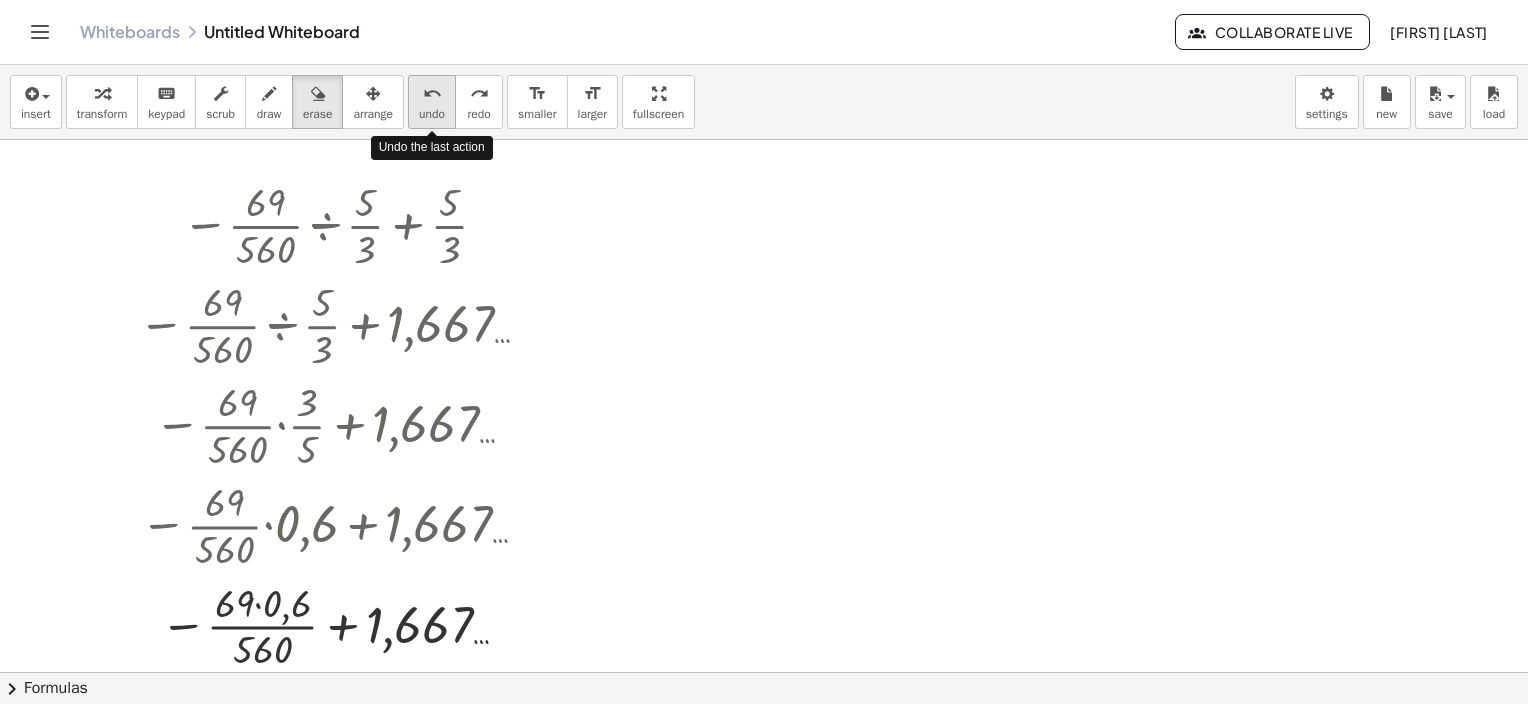 click on "undo" at bounding box center [432, 114] 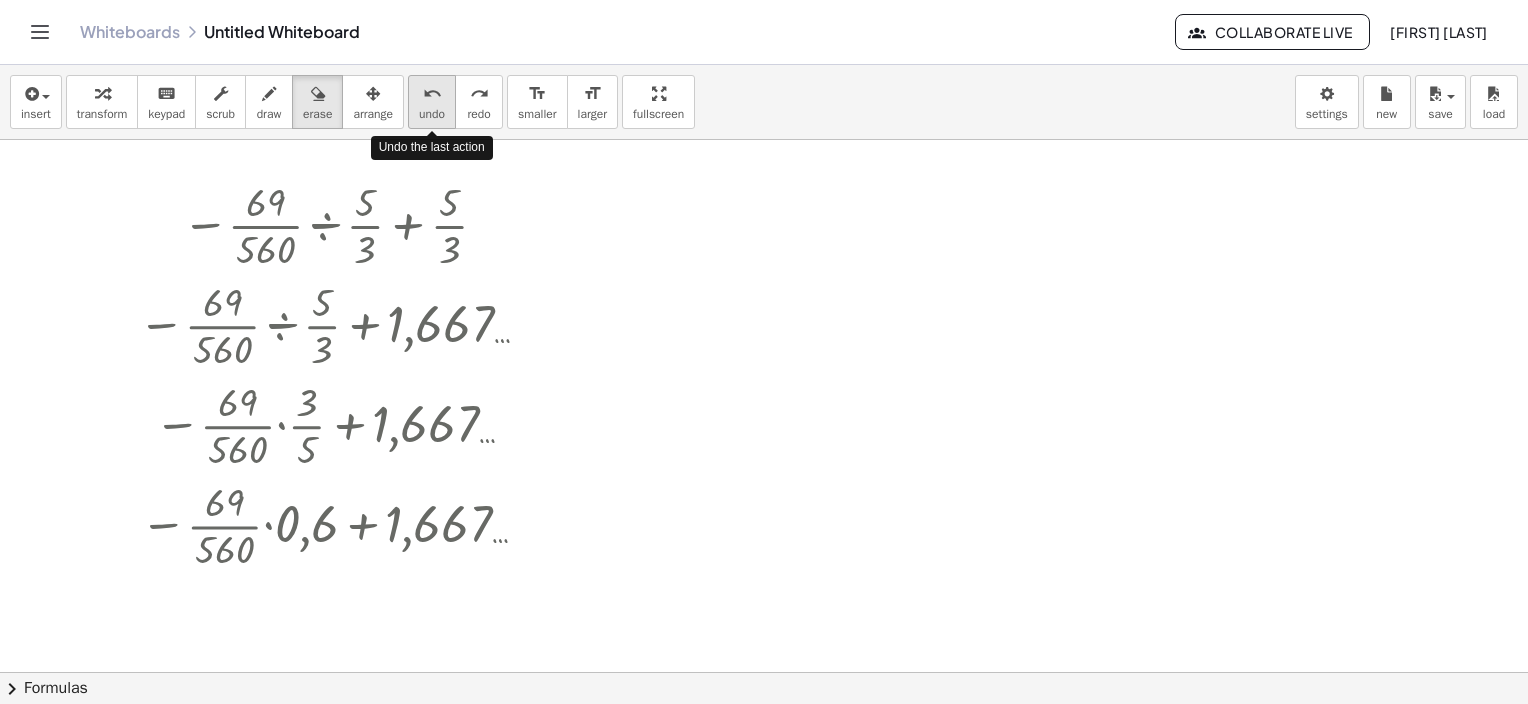 click on "undo" at bounding box center [432, 114] 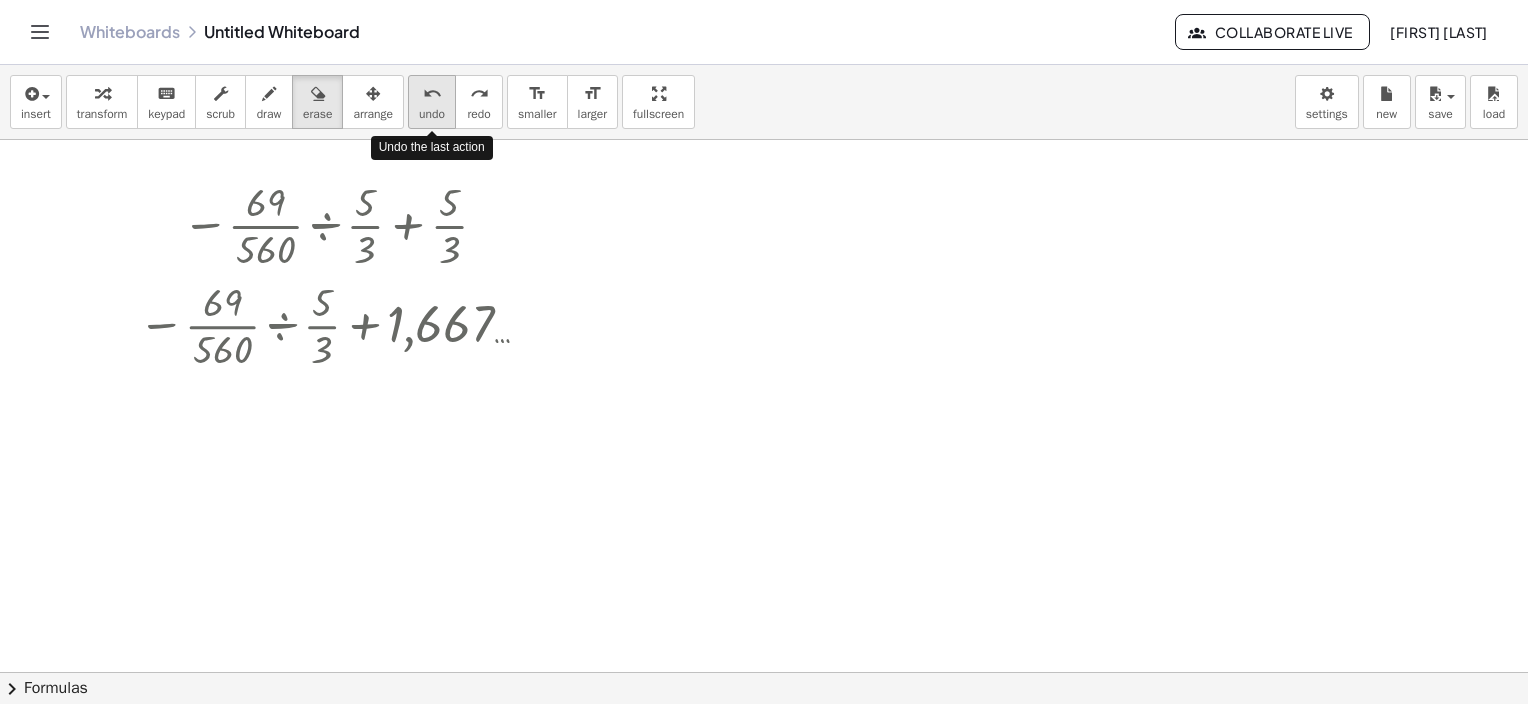 click on "undo" at bounding box center (432, 114) 